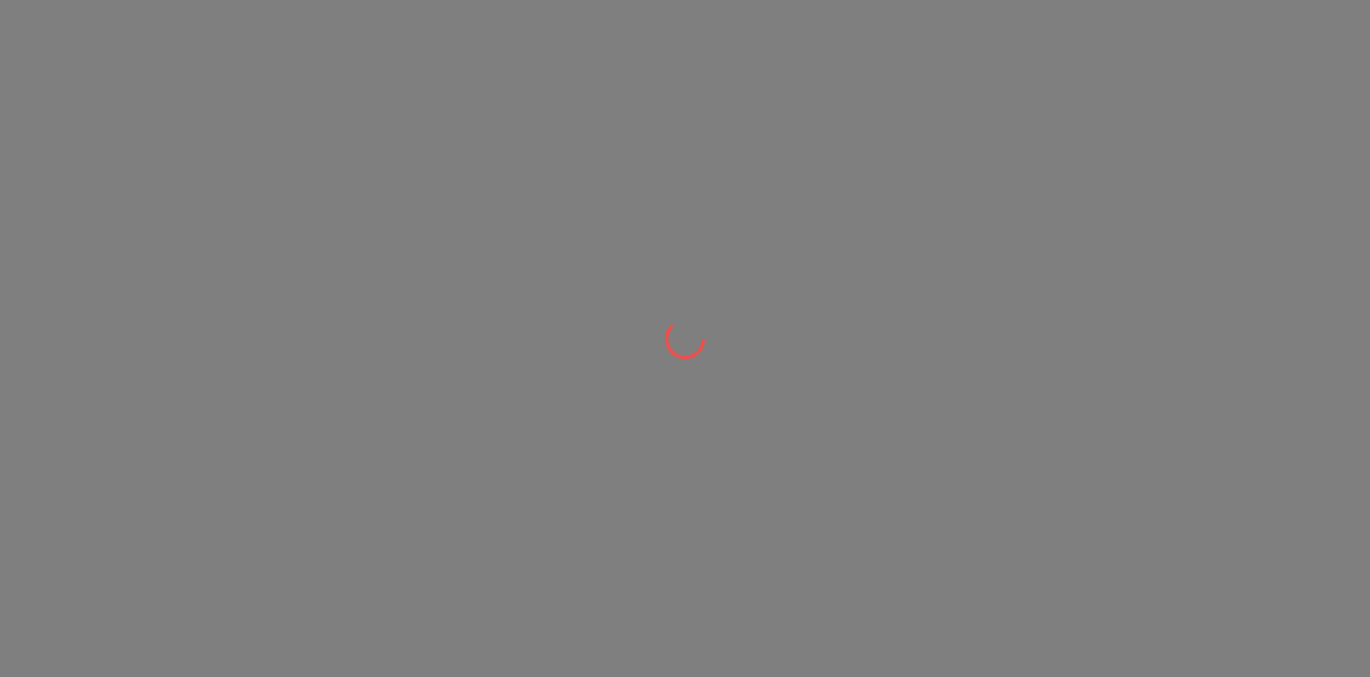 scroll, scrollTop: 0, scrollLeft: 0, axis: both 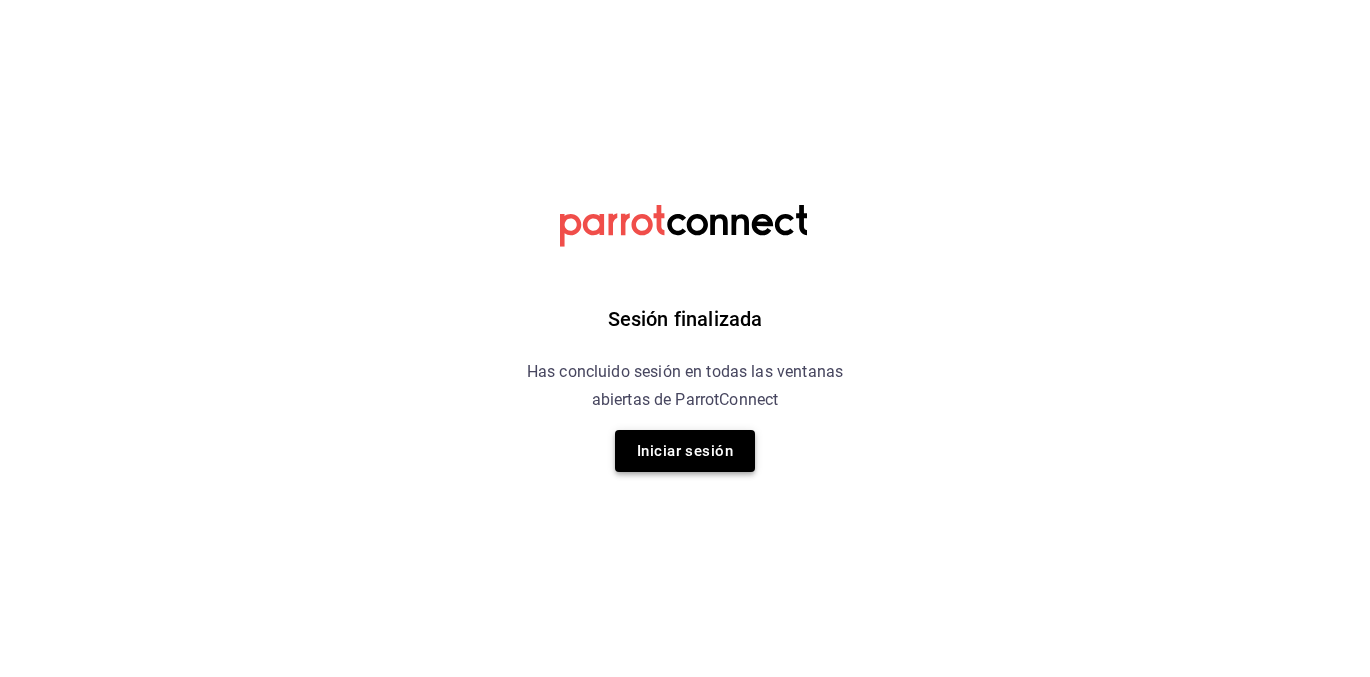 click on "Iniciar sesión" at bounding box center (685, 451) 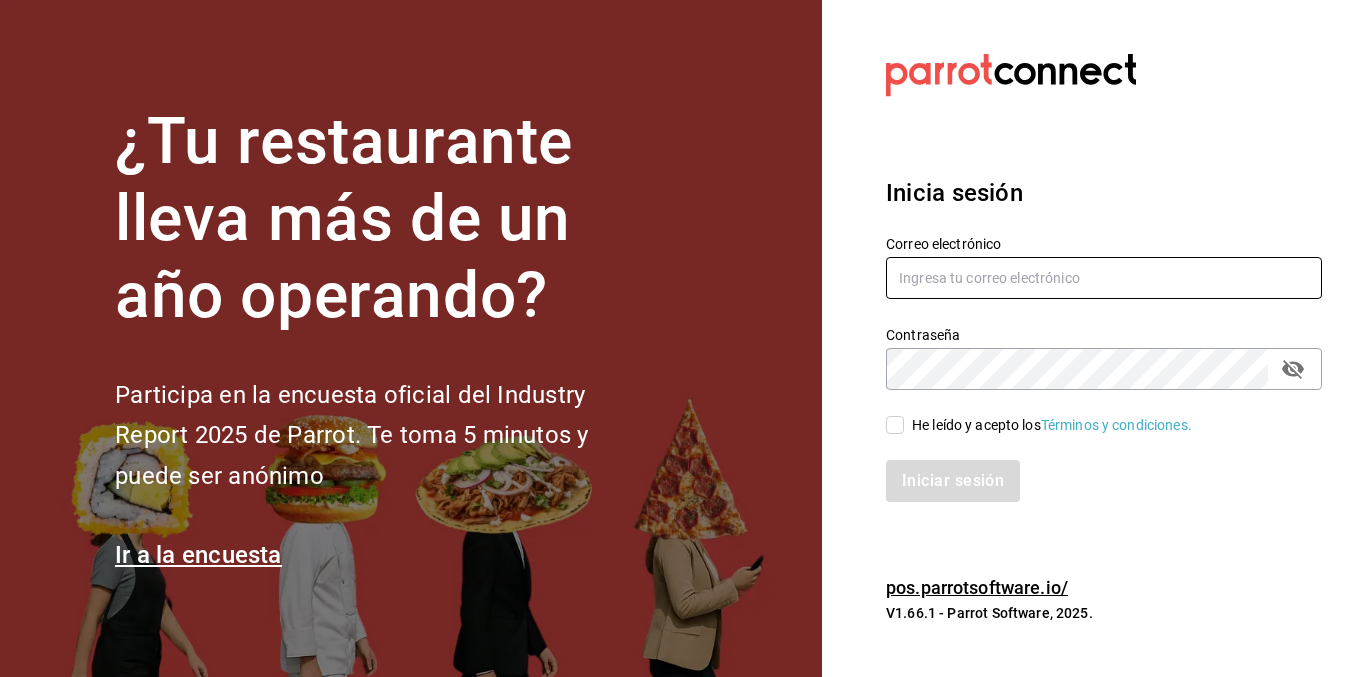 click at bounding box center [1104, 278] 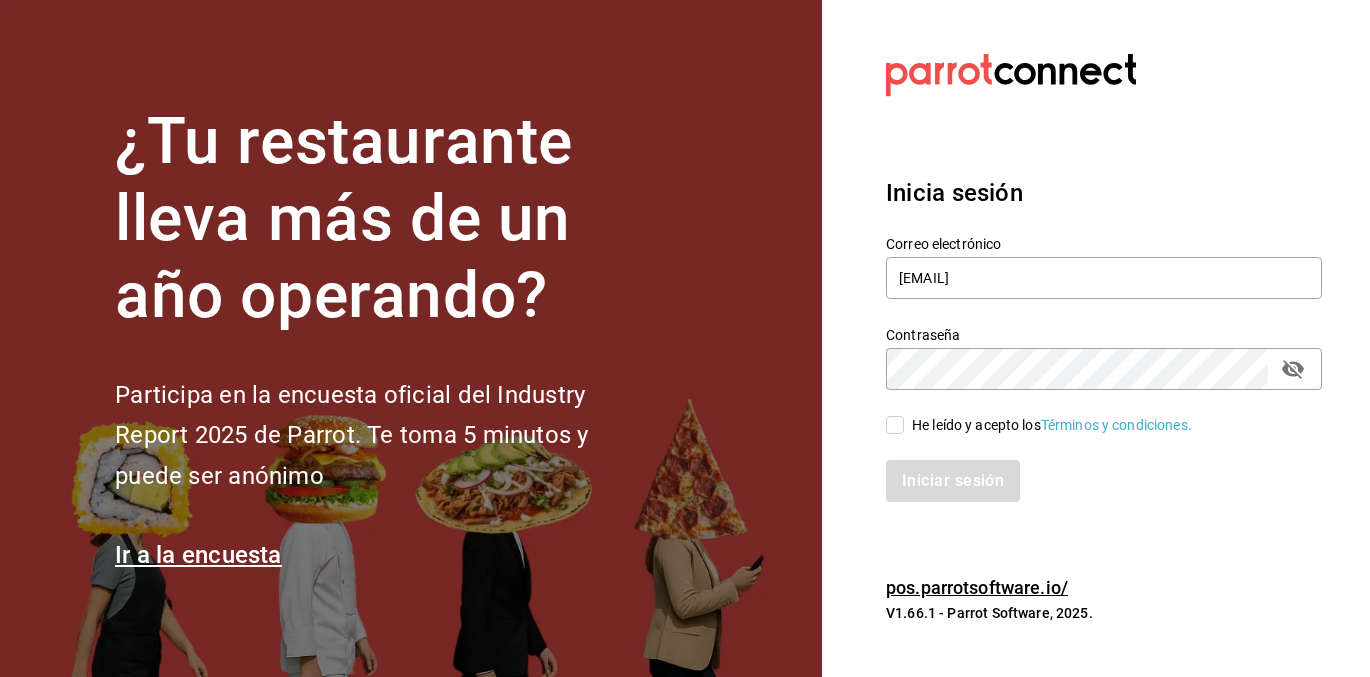 click on "He leído y acepto los  Términos y condiciones." at bounding box center (1048, 425) 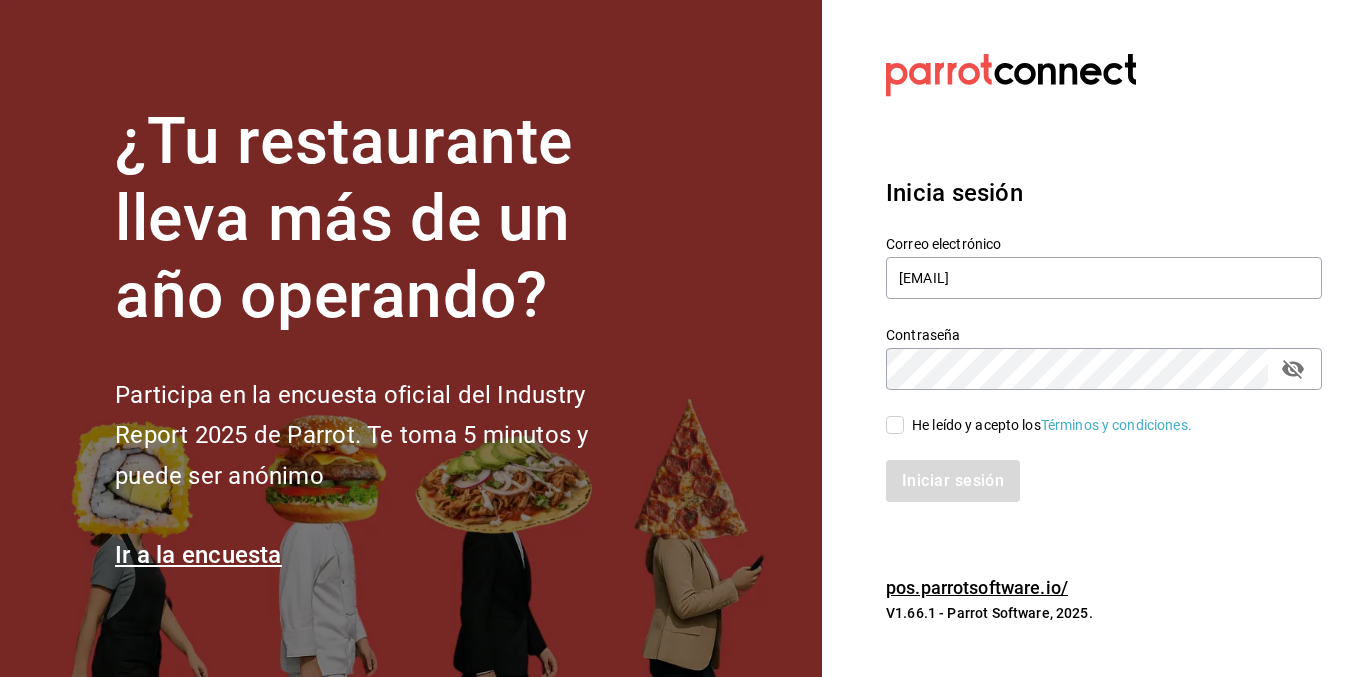 checkbox on "true" 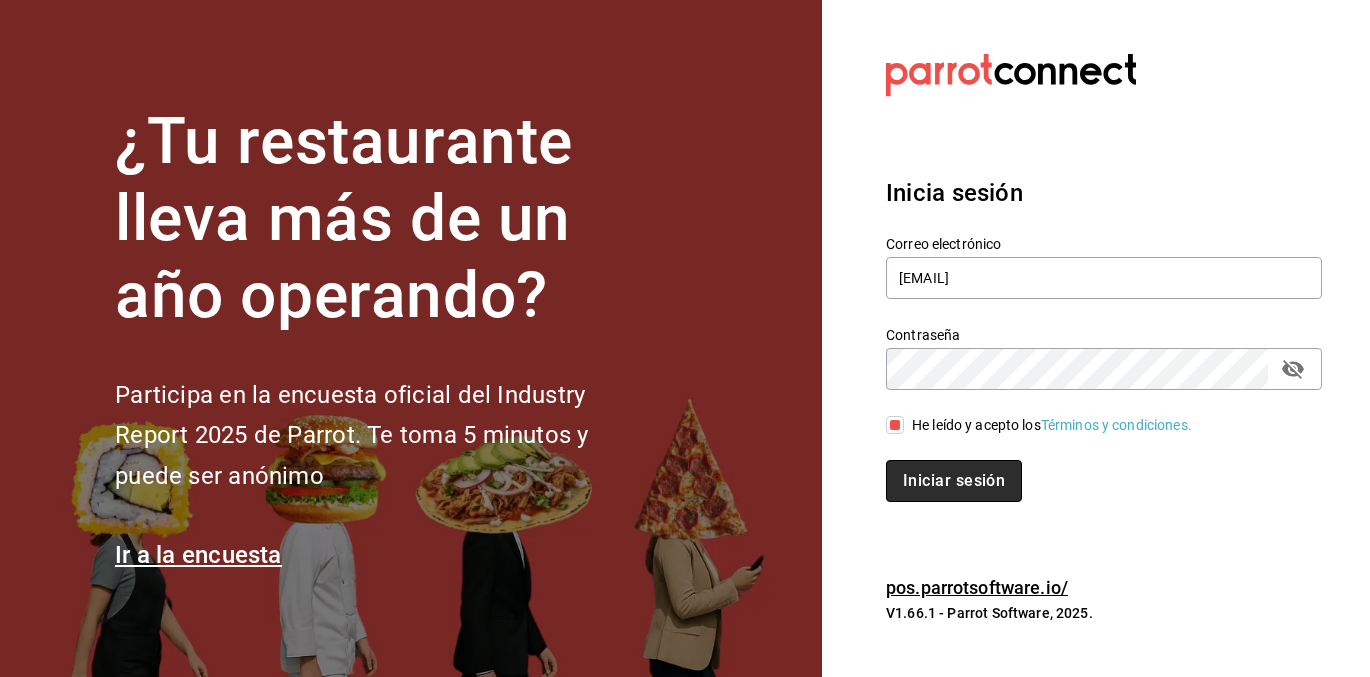 click on "Iniciar sesión" at bounding box center [954, 481] 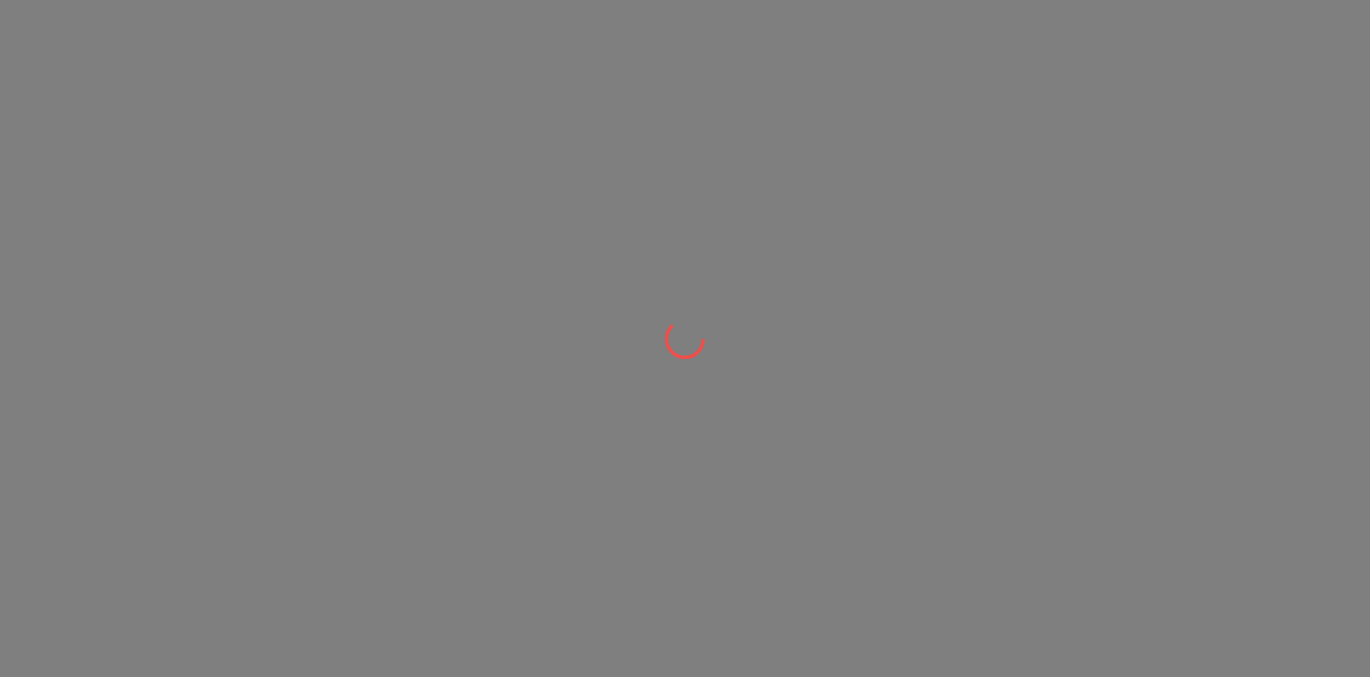 scroll, scrollTop: 0, scrollLeft: 0, axis: both 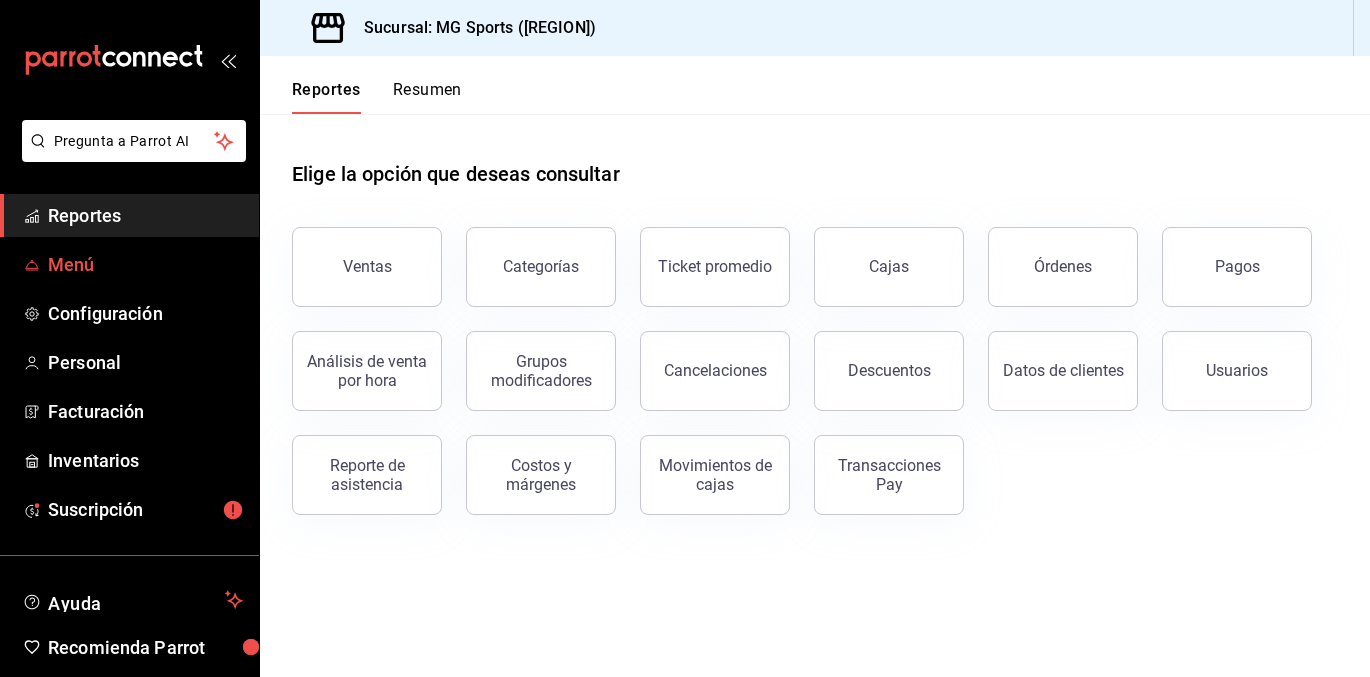 click on "Menú" at bounding box center [145, 264] 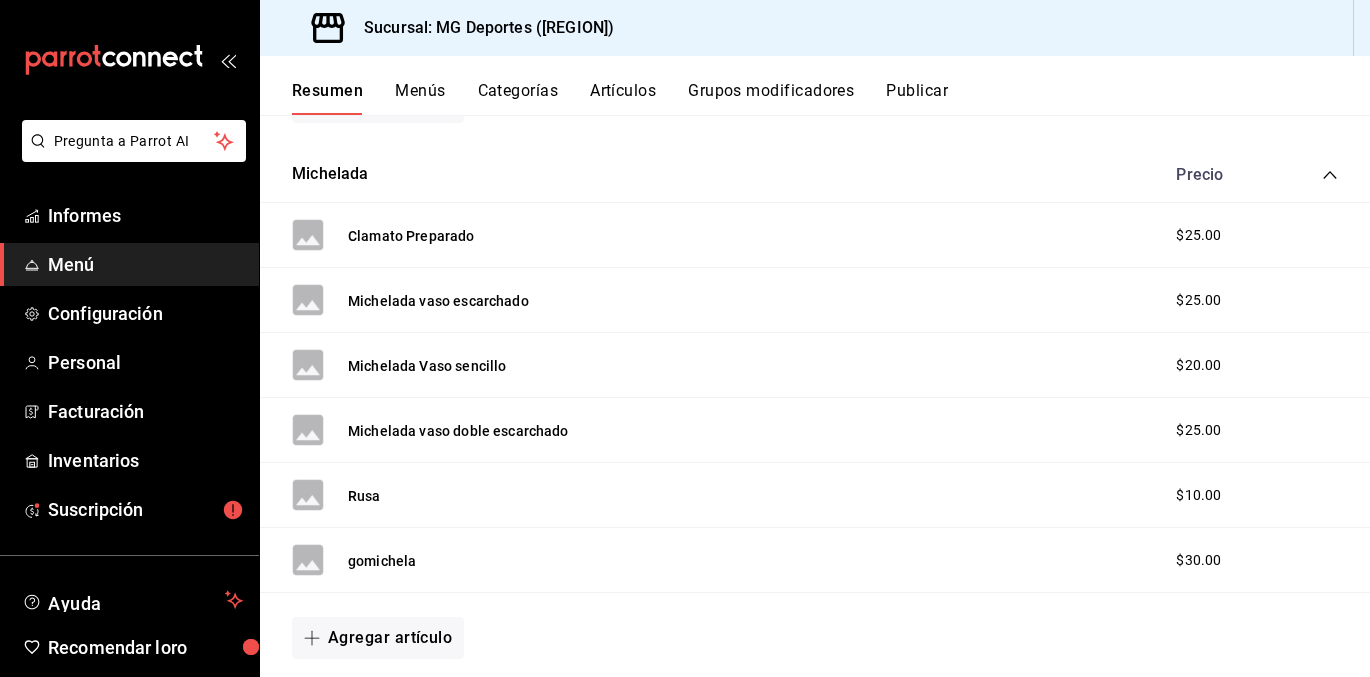 scroll, scrollTop: 103, scrollLeft: 0, axis: vertical 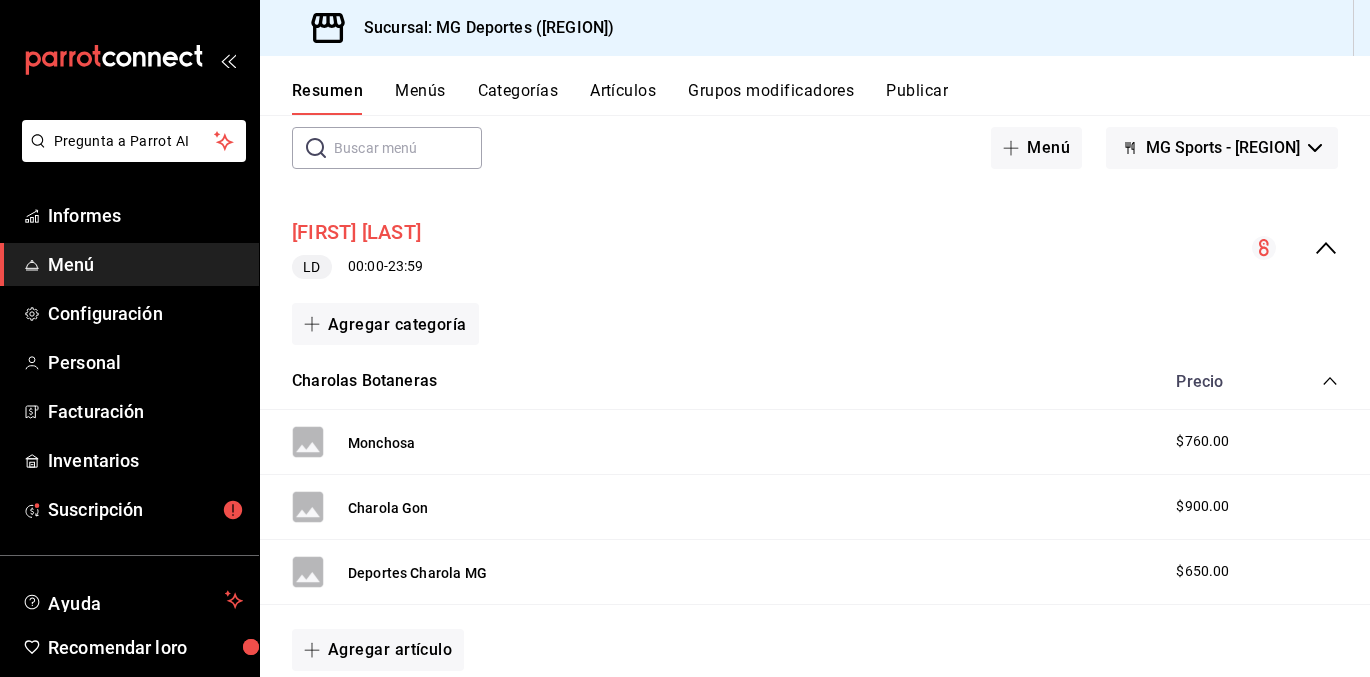 click on "Suchi Gon" at bounding box center (356, 233) 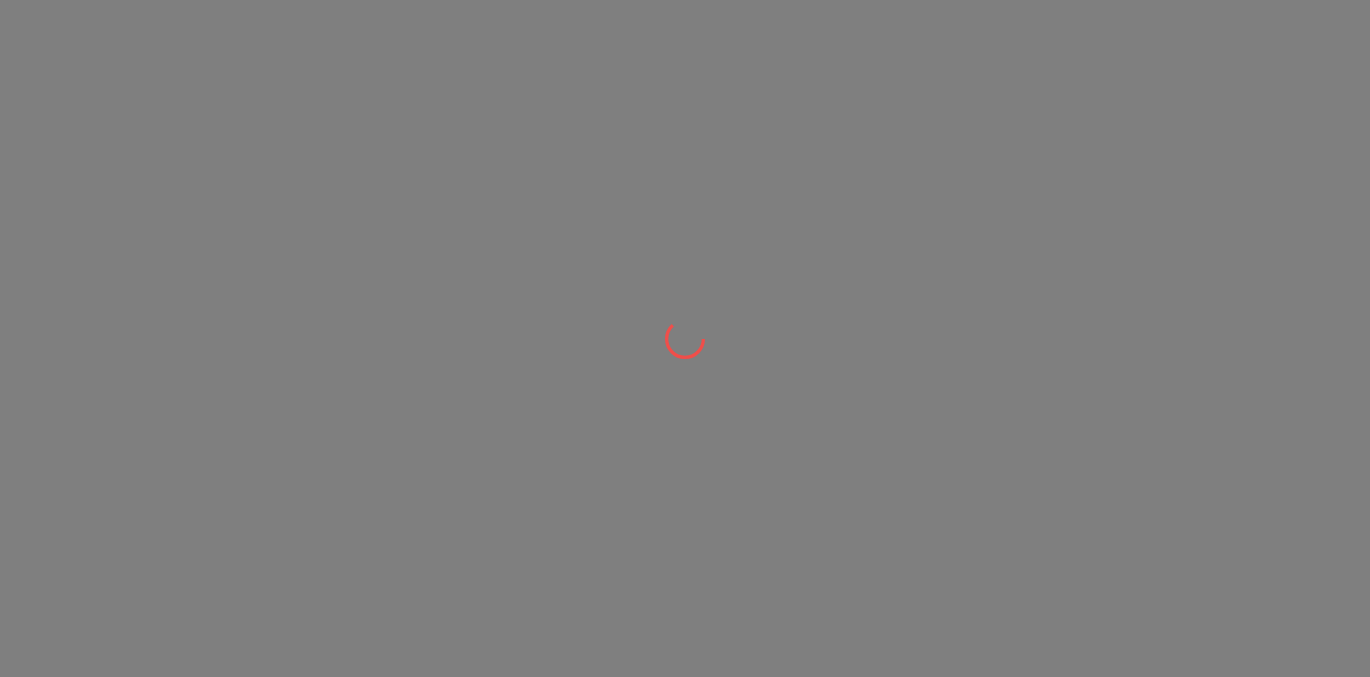 scroll, scrollTop: 0, scrollLeft: 0, axis: both 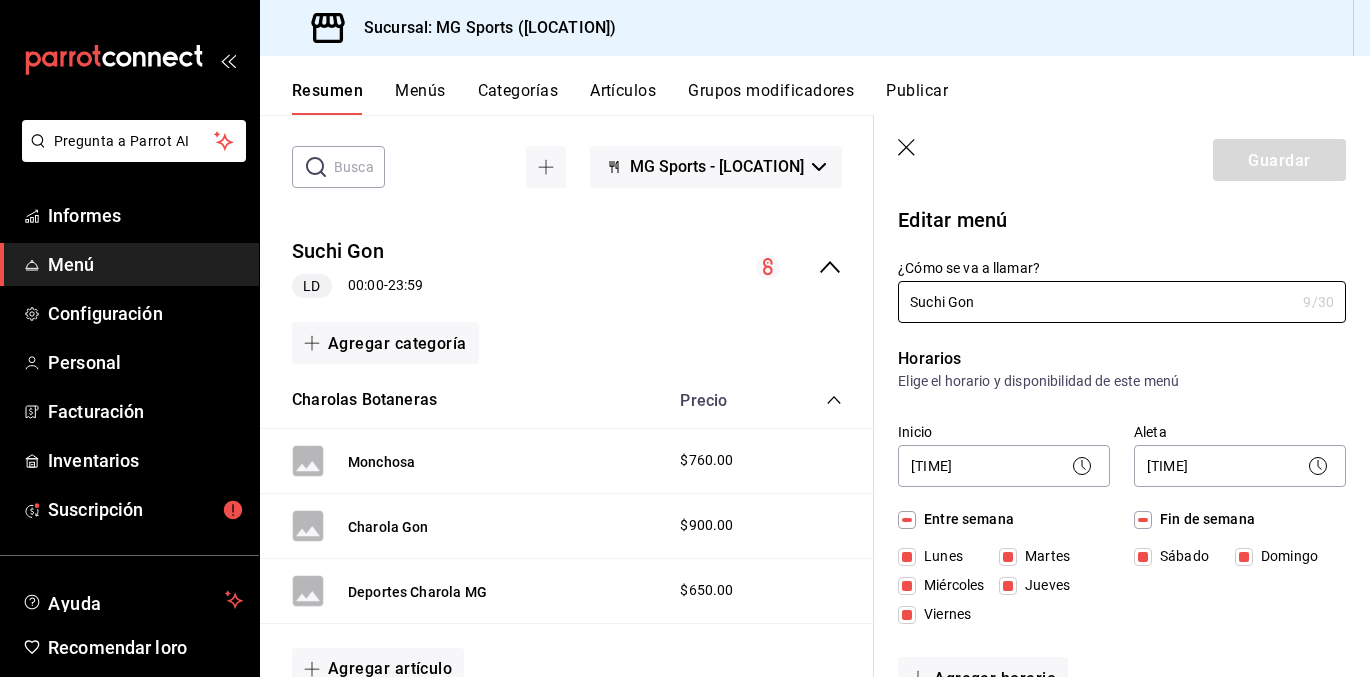 click 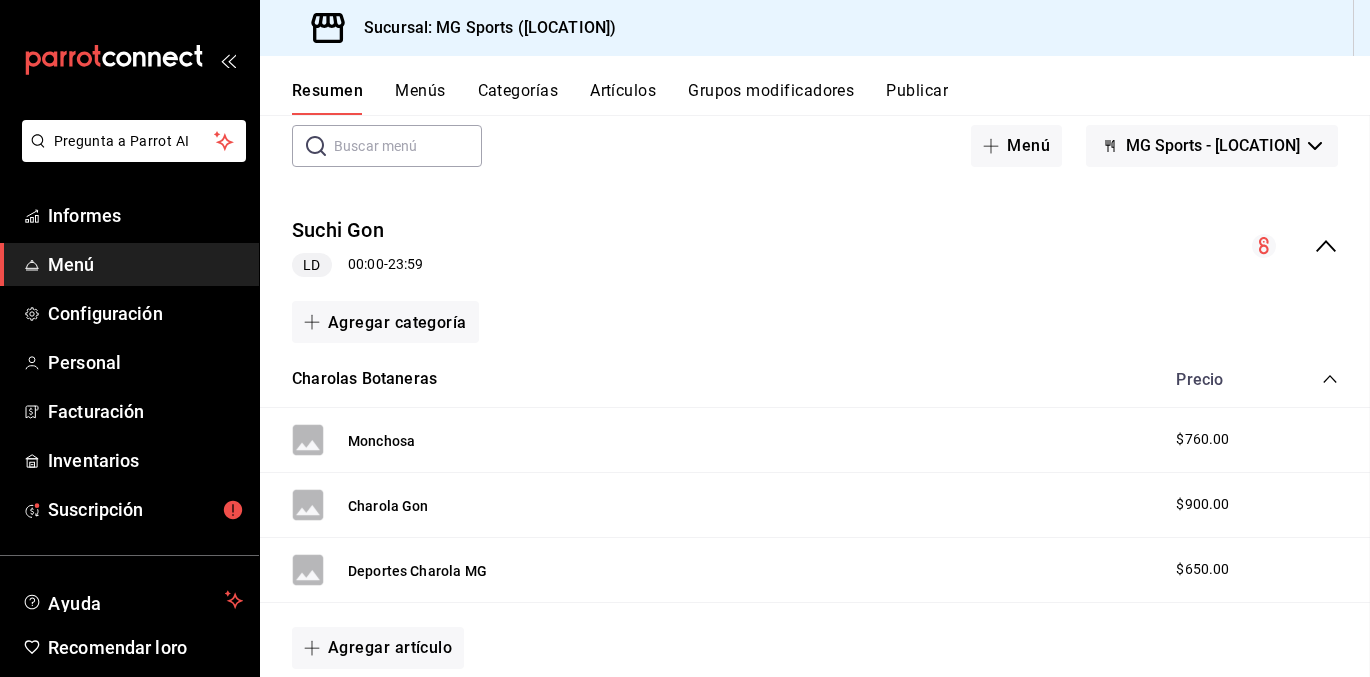 checkbox on "false" 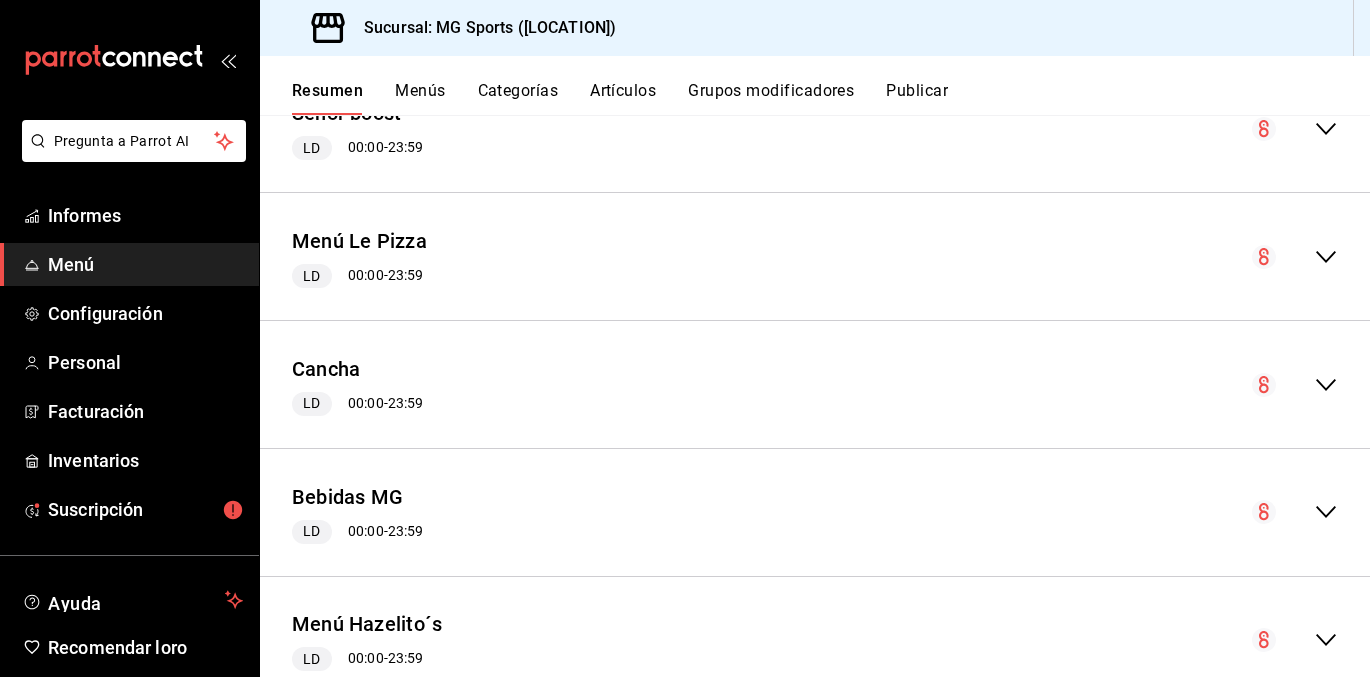 scroll, scrollTop: 1754, scrollLeft: 0, axis: vertical 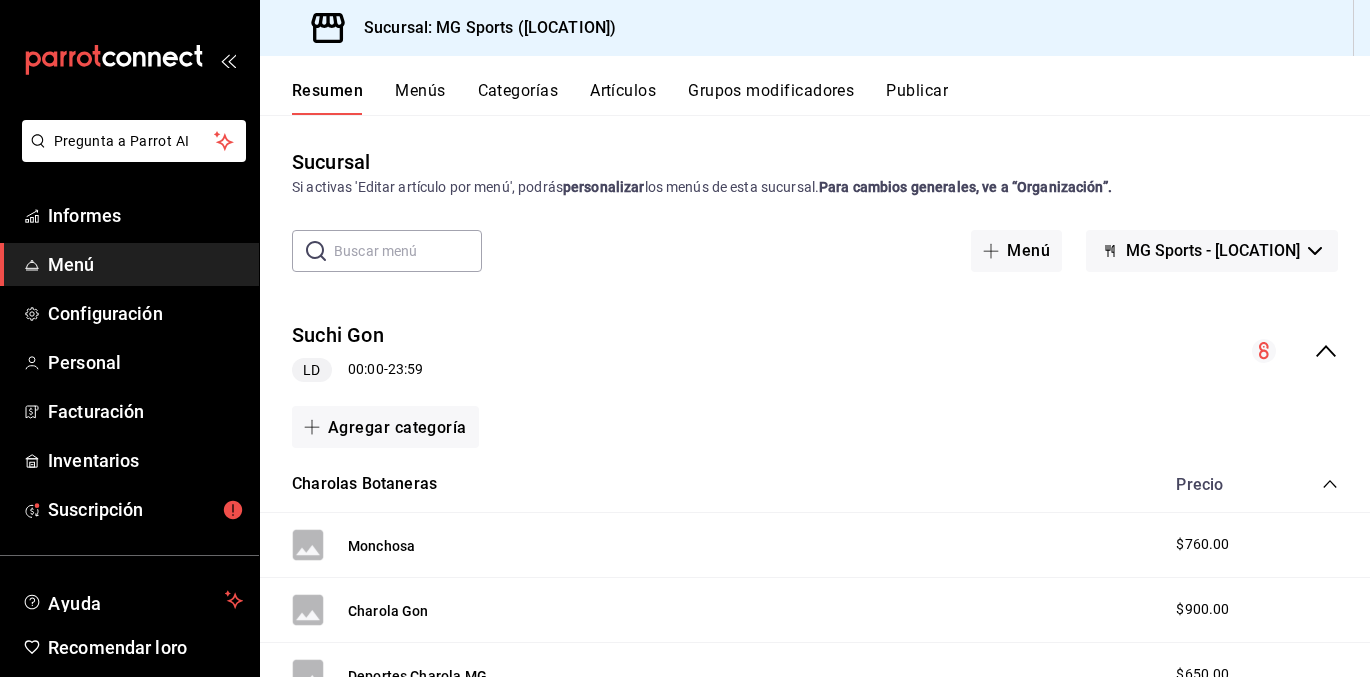 click on "Menús" at bounding box center (420, 90) 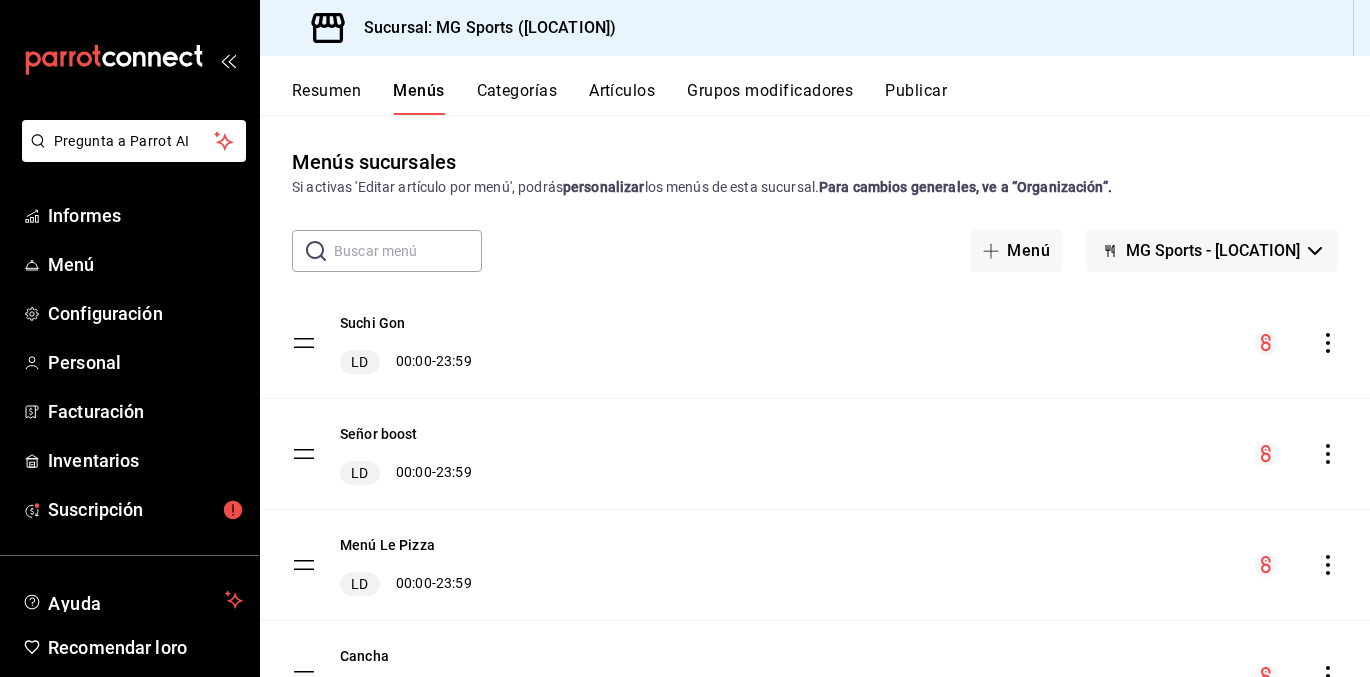 click 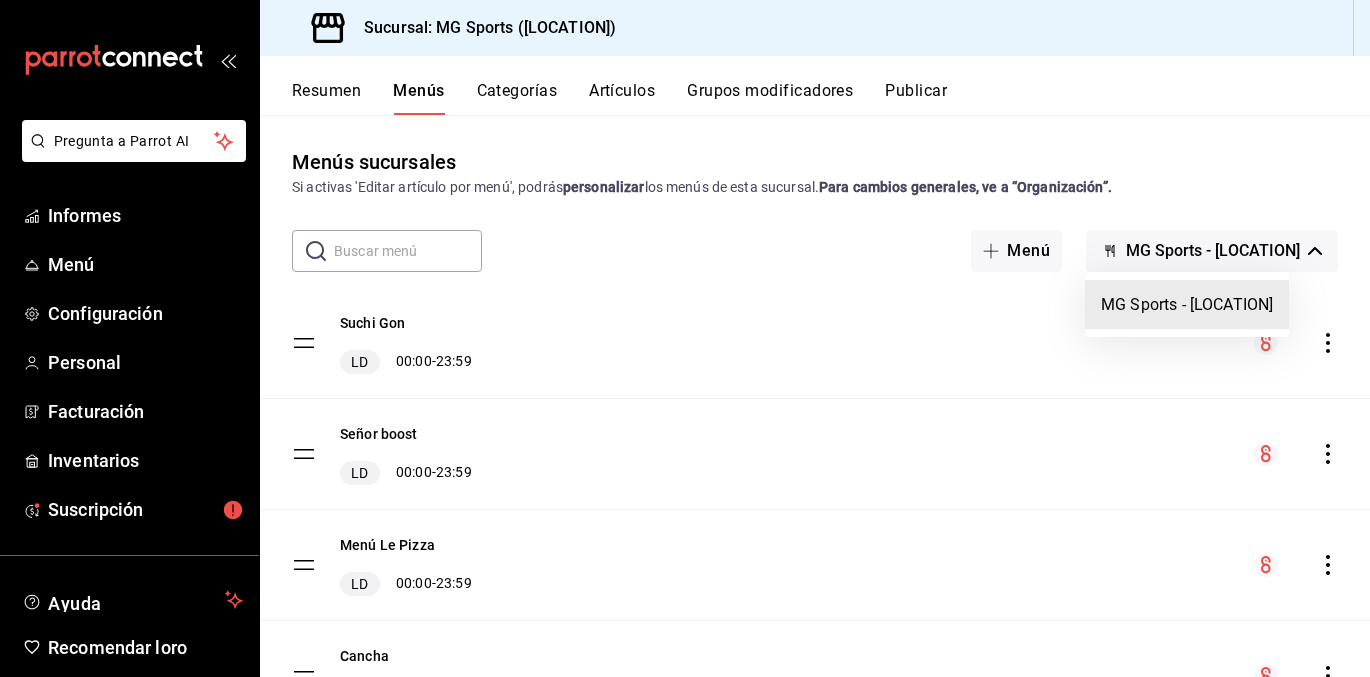 click on "MG Sports - [PERSON]" at bounding box center [1187, 304] 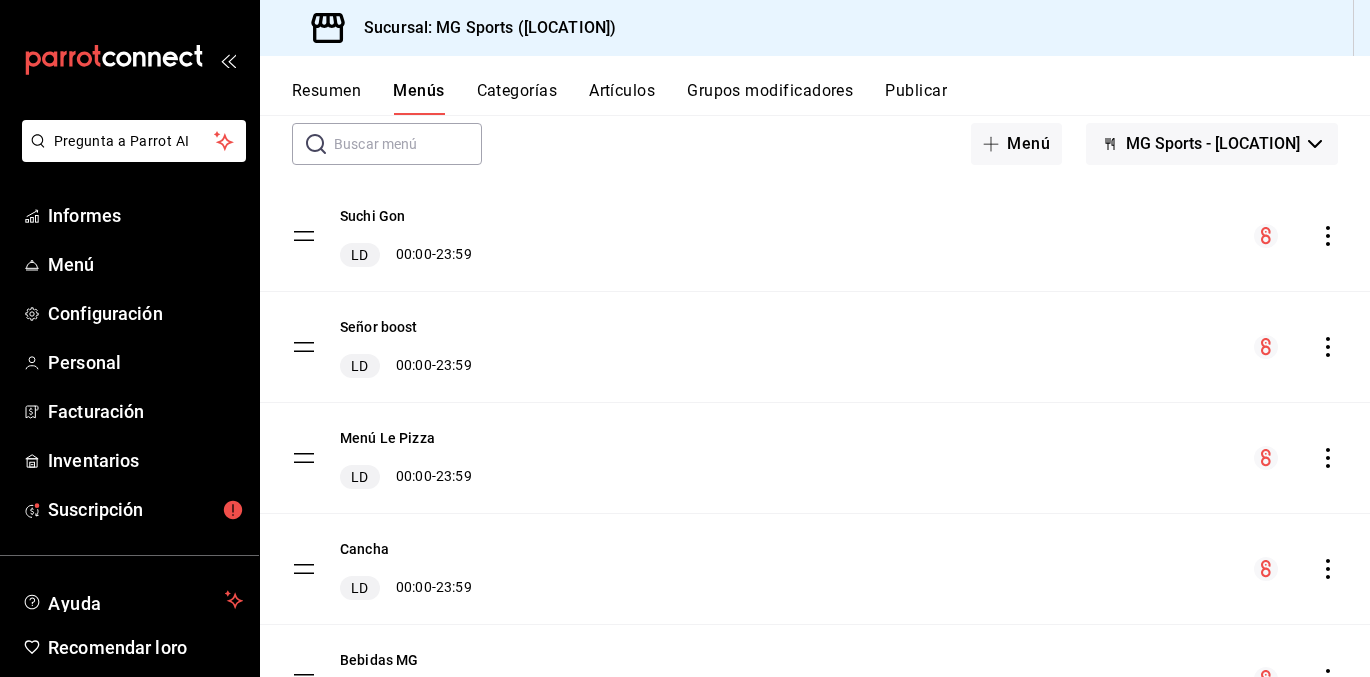 scroll, scrollTop: 108, scrollLeft: 0, axis: vertical 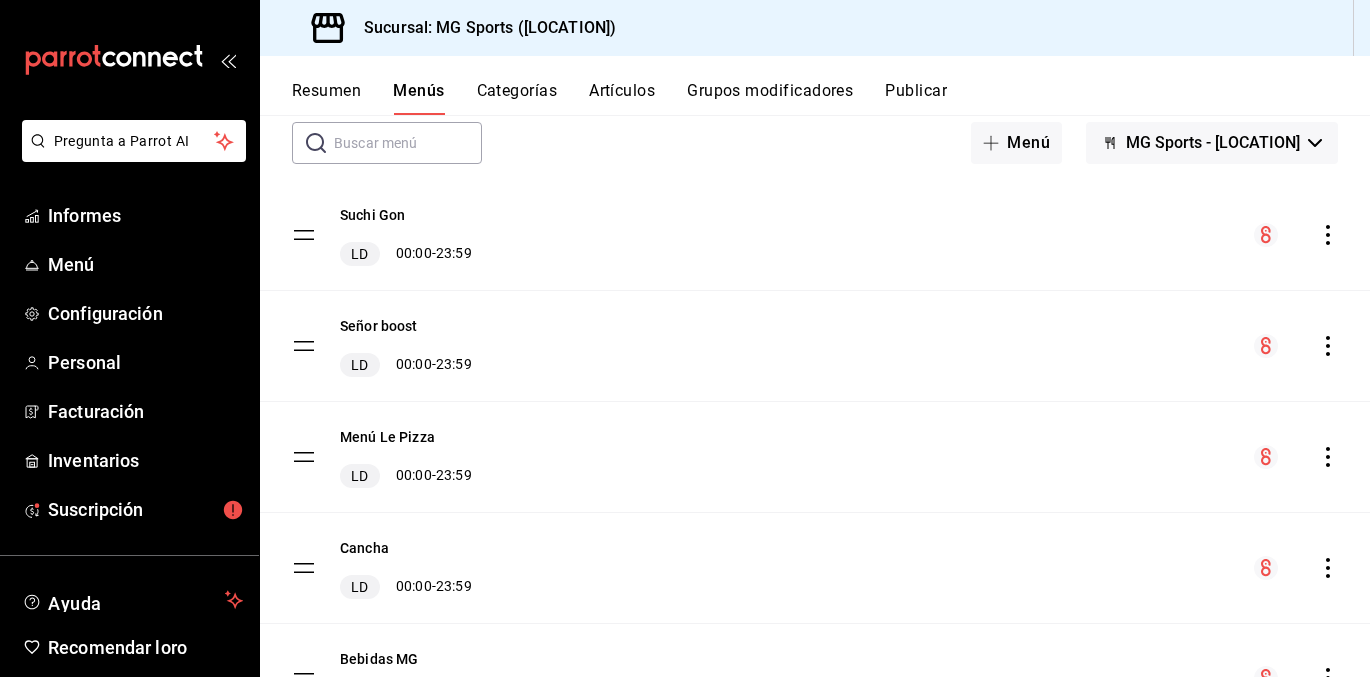 click on "Suchi Gon LD 00:00  -  23:59" at bounding box center (815, 235) 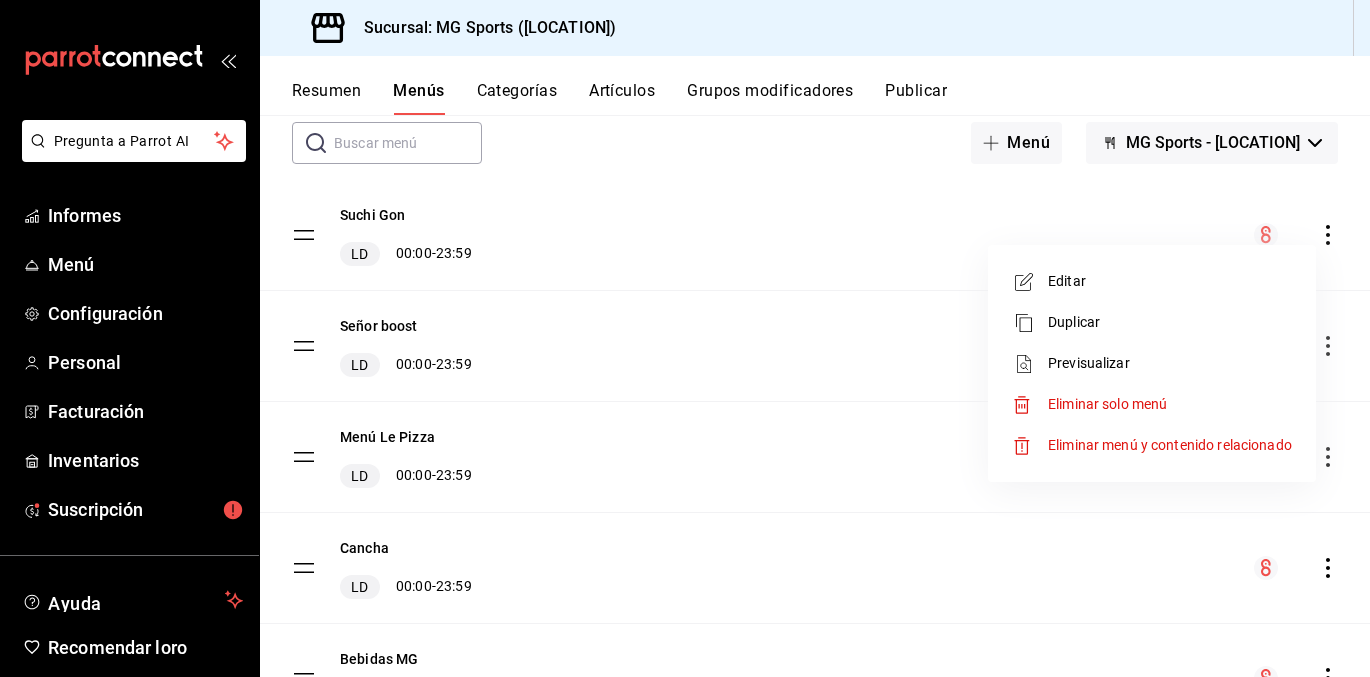 click on "Previsualizar" at bounding box center (1170, 363) 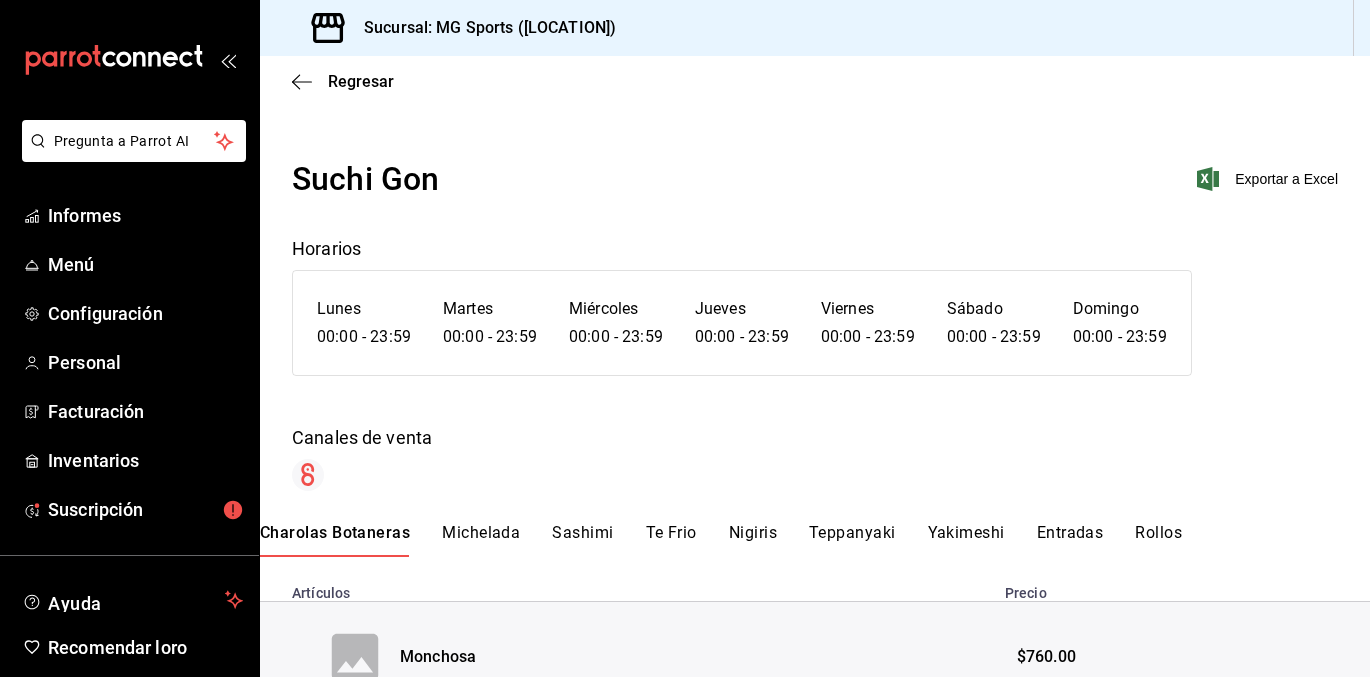 scroll, scrollTop: 18, scrollLeft: 0, axis: vertical 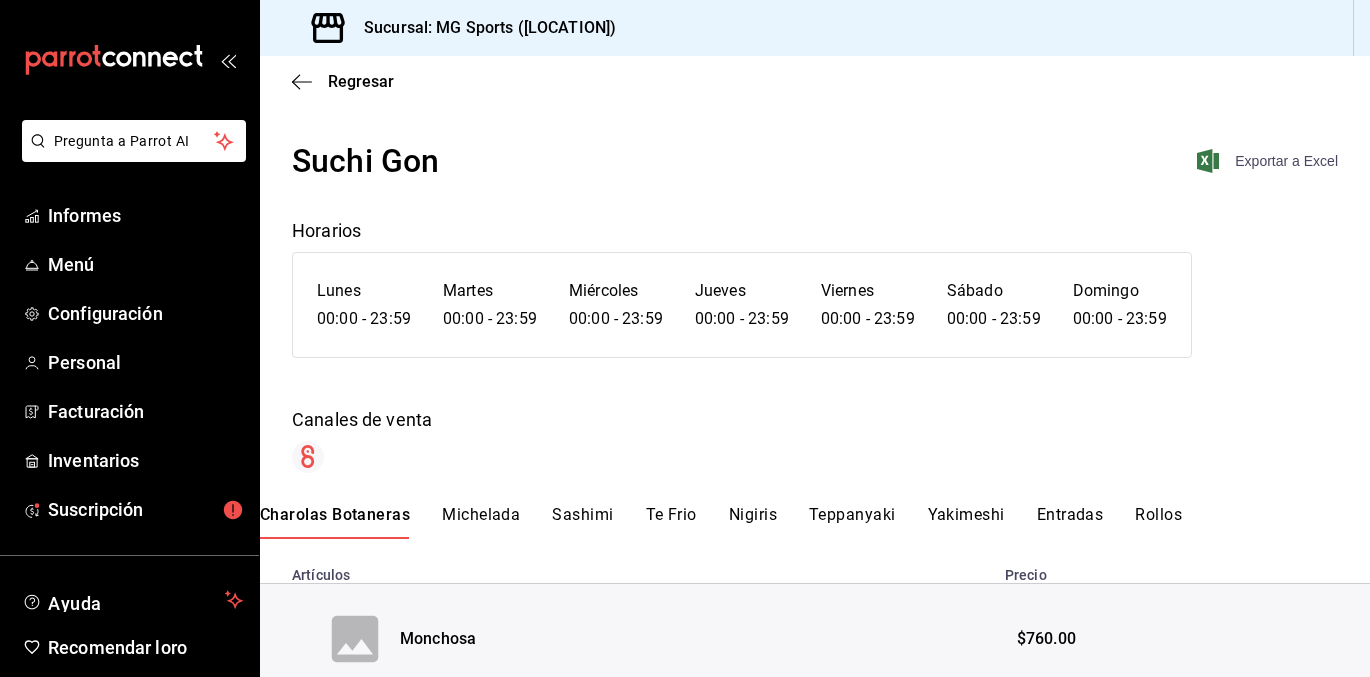 click on "Exportar a Excel" at bounding box center (1269, 161) 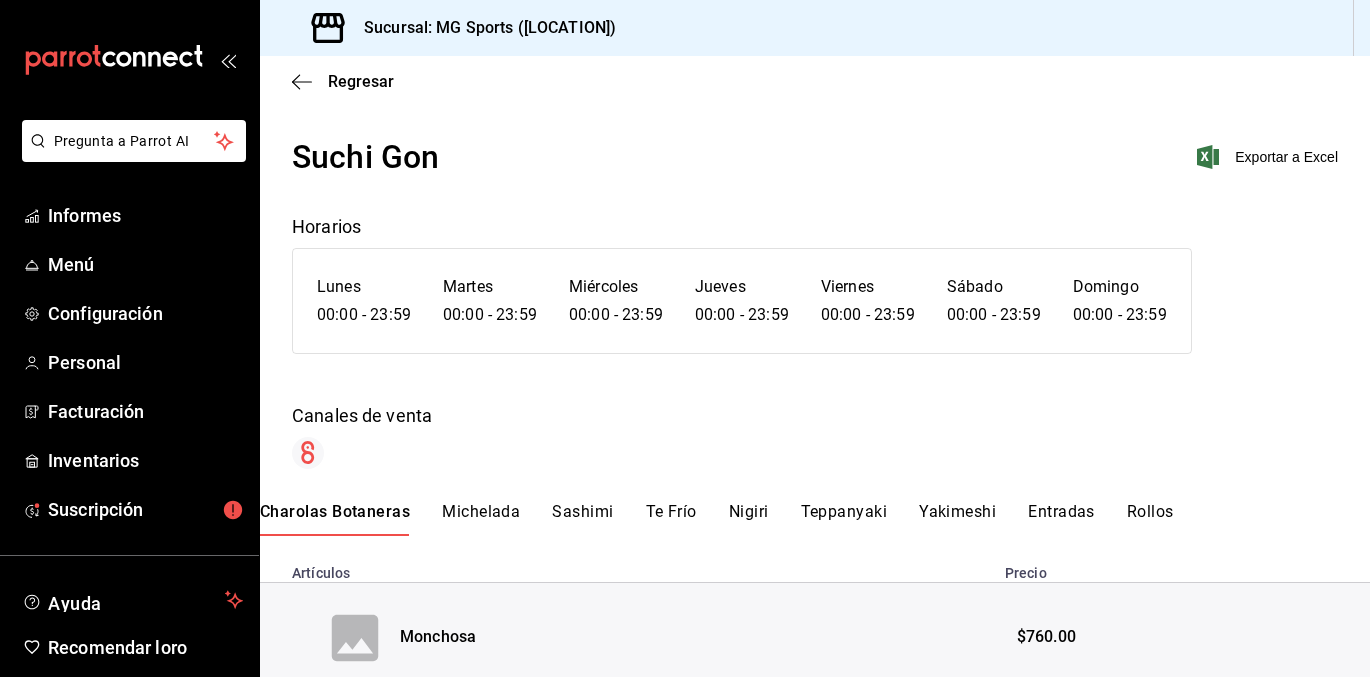 scroll, scrollTop: 0, scrollLeft: 0, axis: both 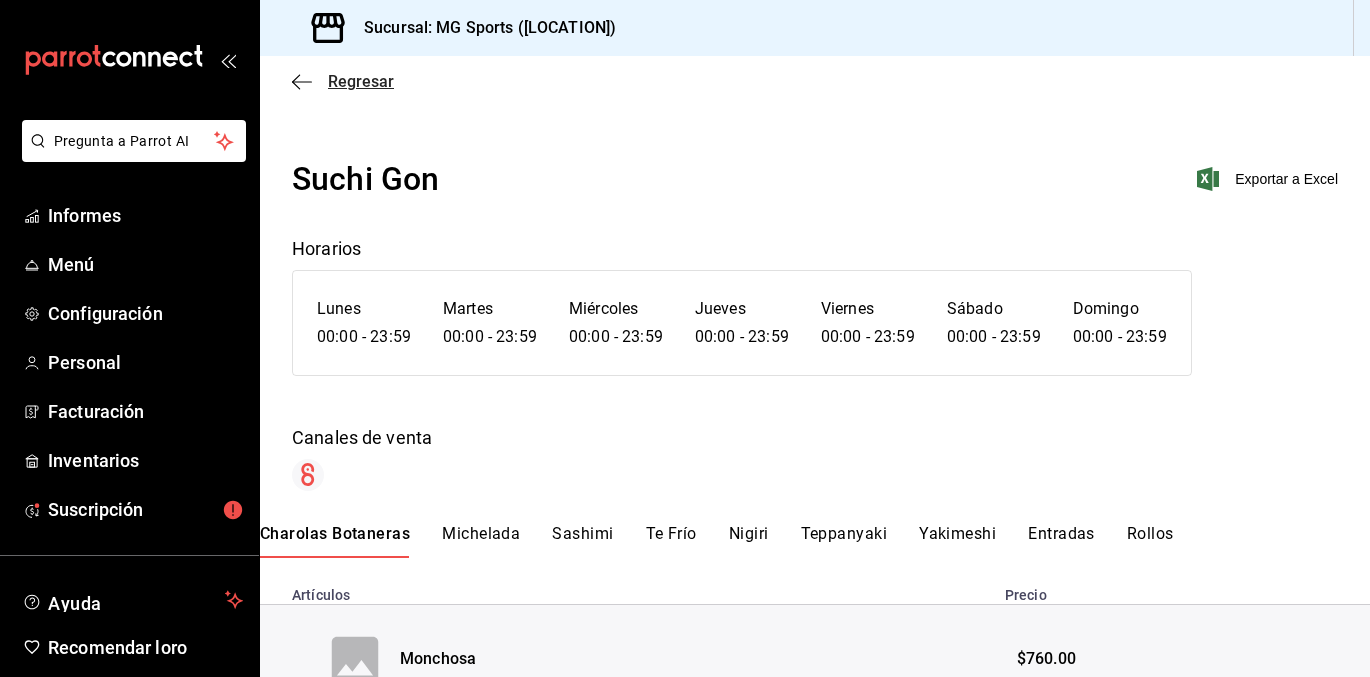 click 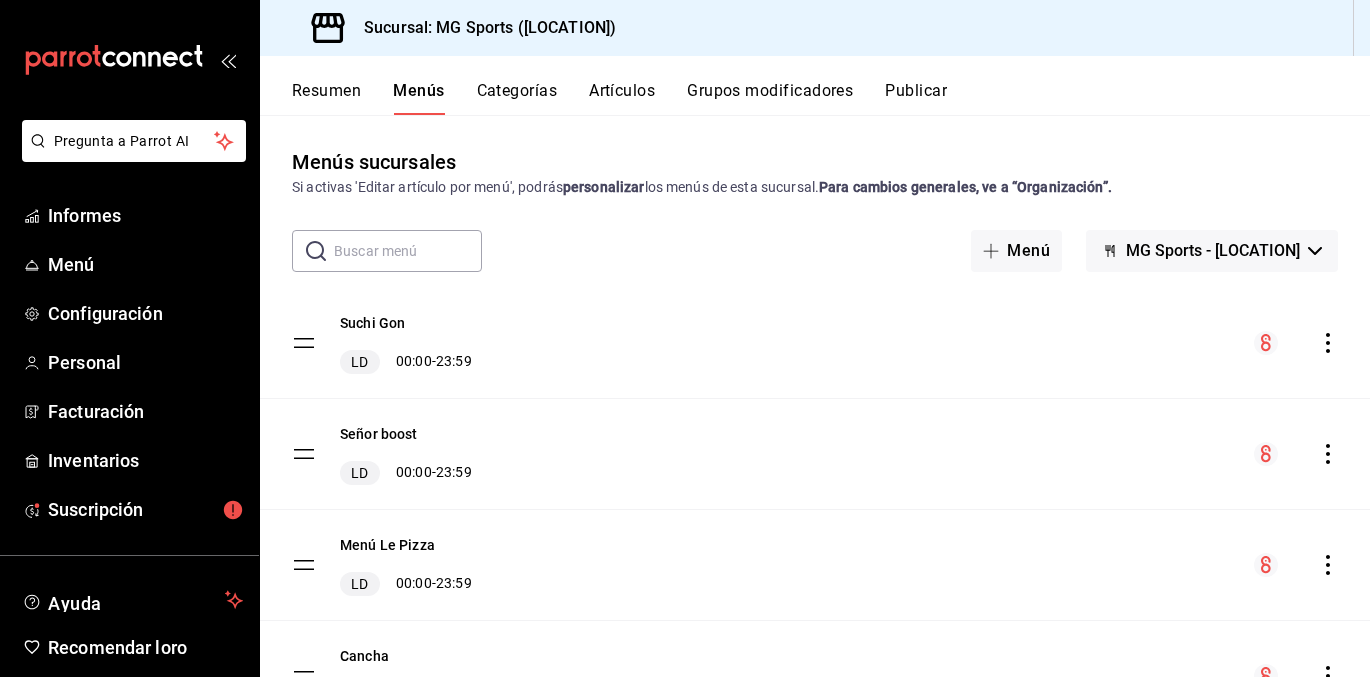 scroll, scrollTop: 60, scrollLeft: 0, axis: vertical 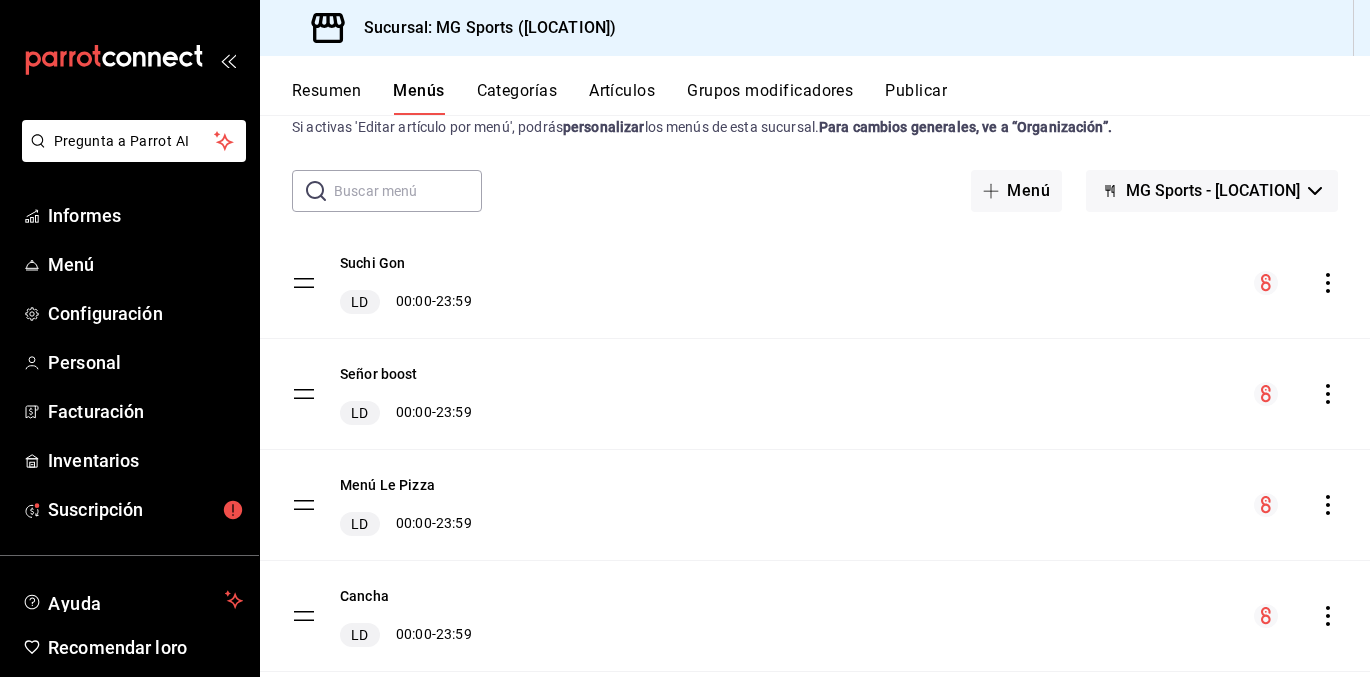 click 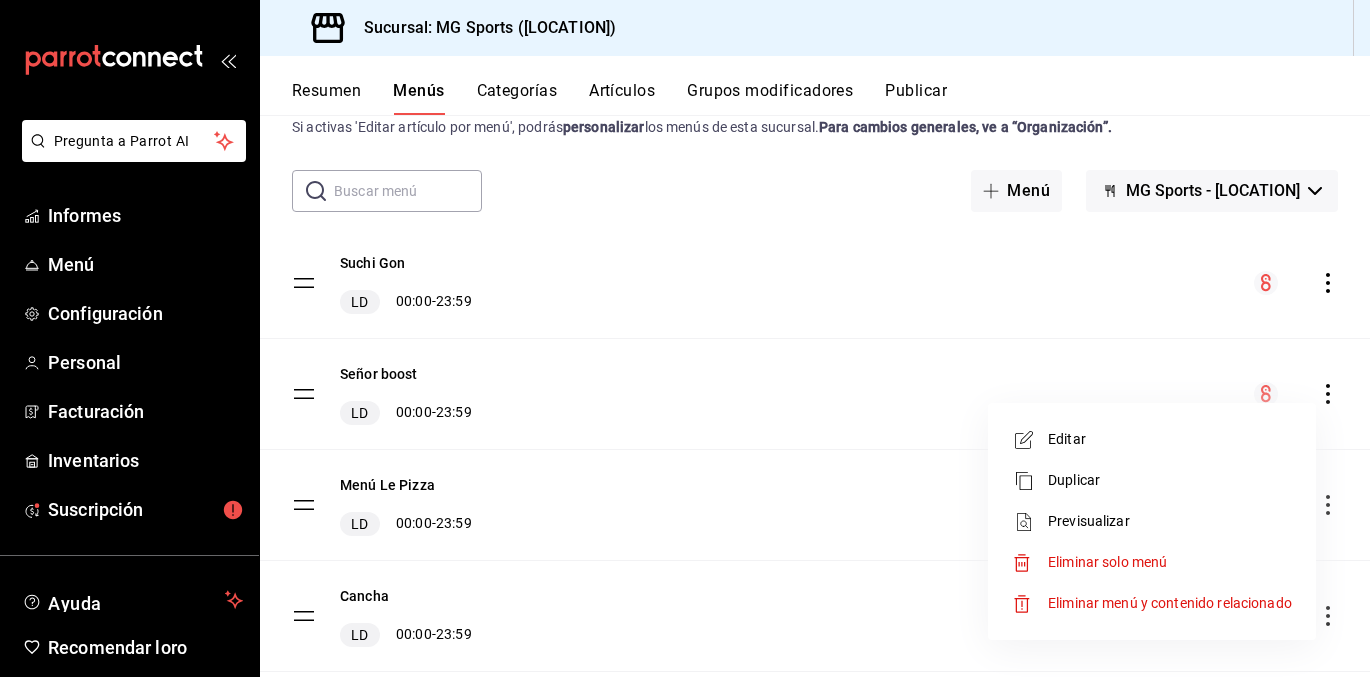 click on "Previsualizar" at bounding box center (1152, 521) 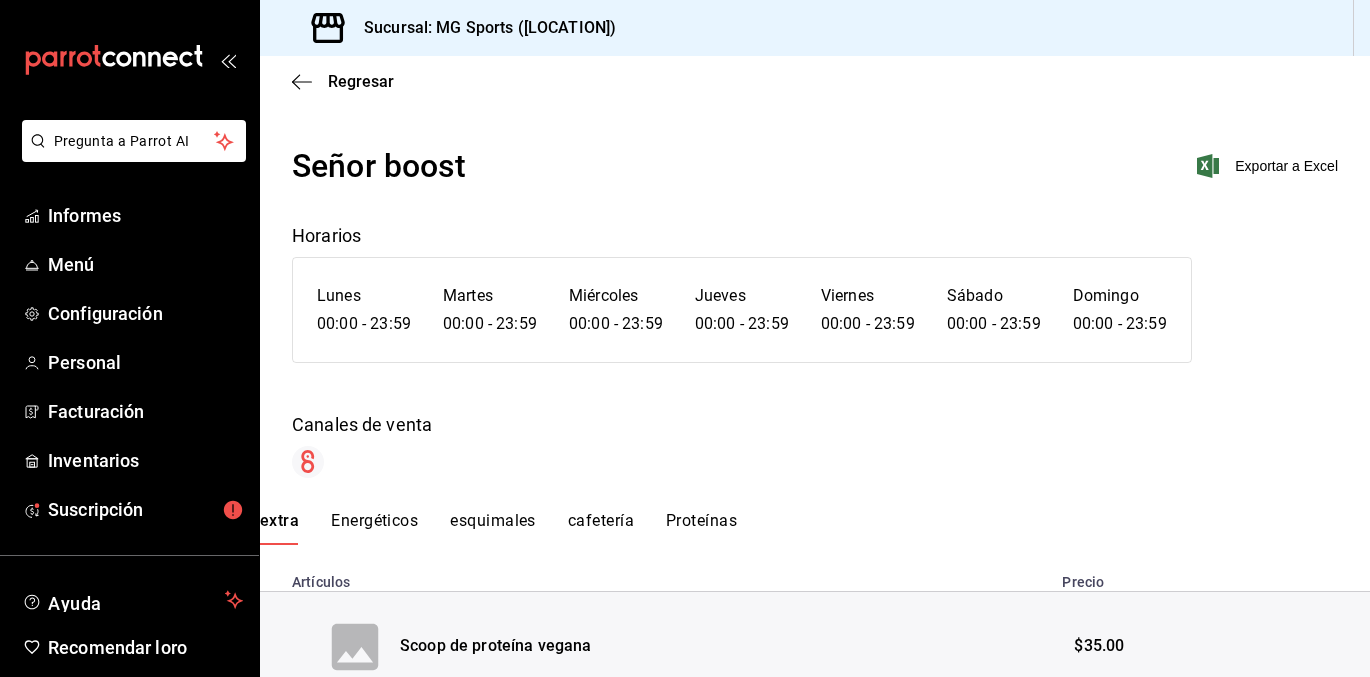 scroll, scrollTop: 0, scrollLeft: 0, axis: both 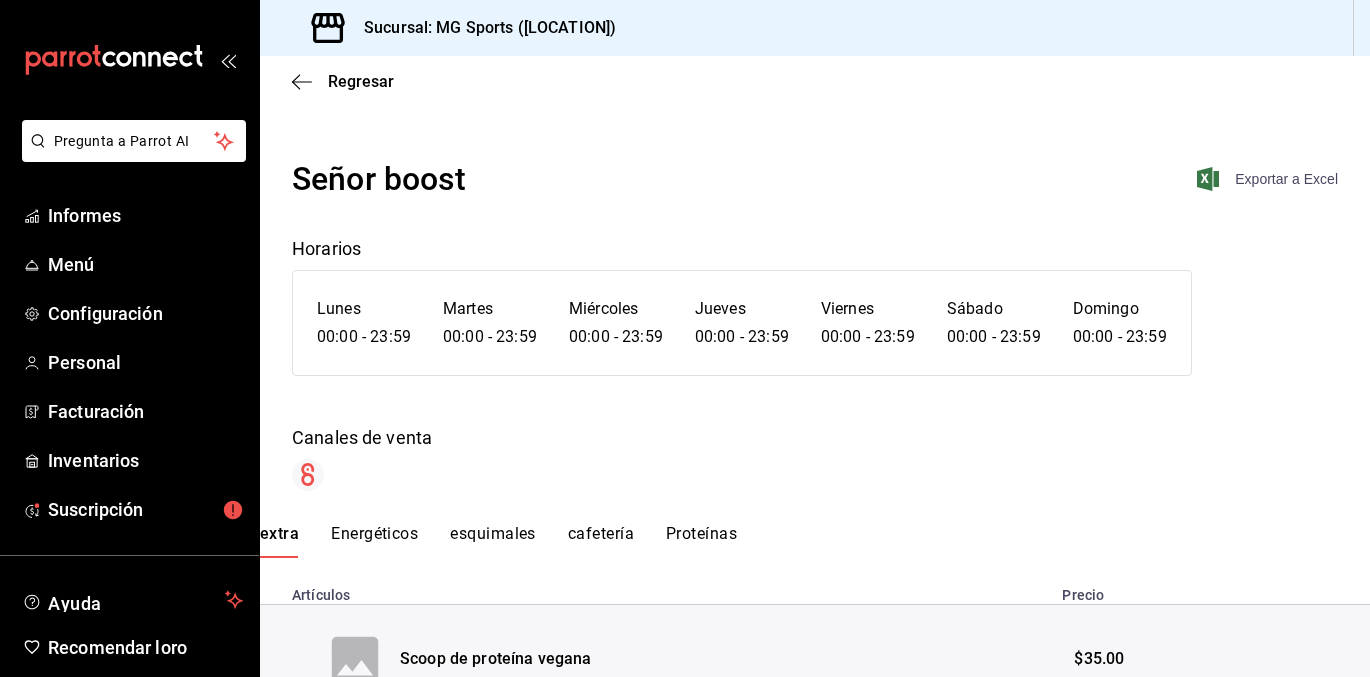 click on "Exportar a Excel" at bounding box center (1286, 179) 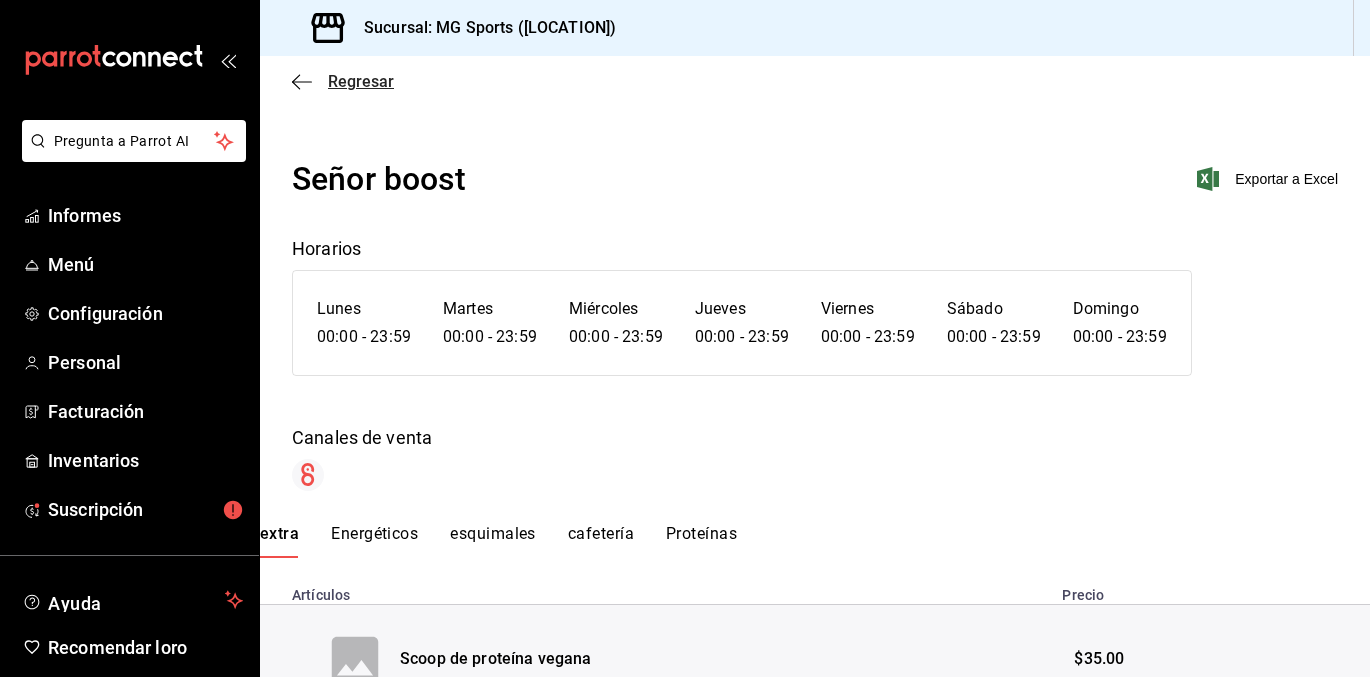 click 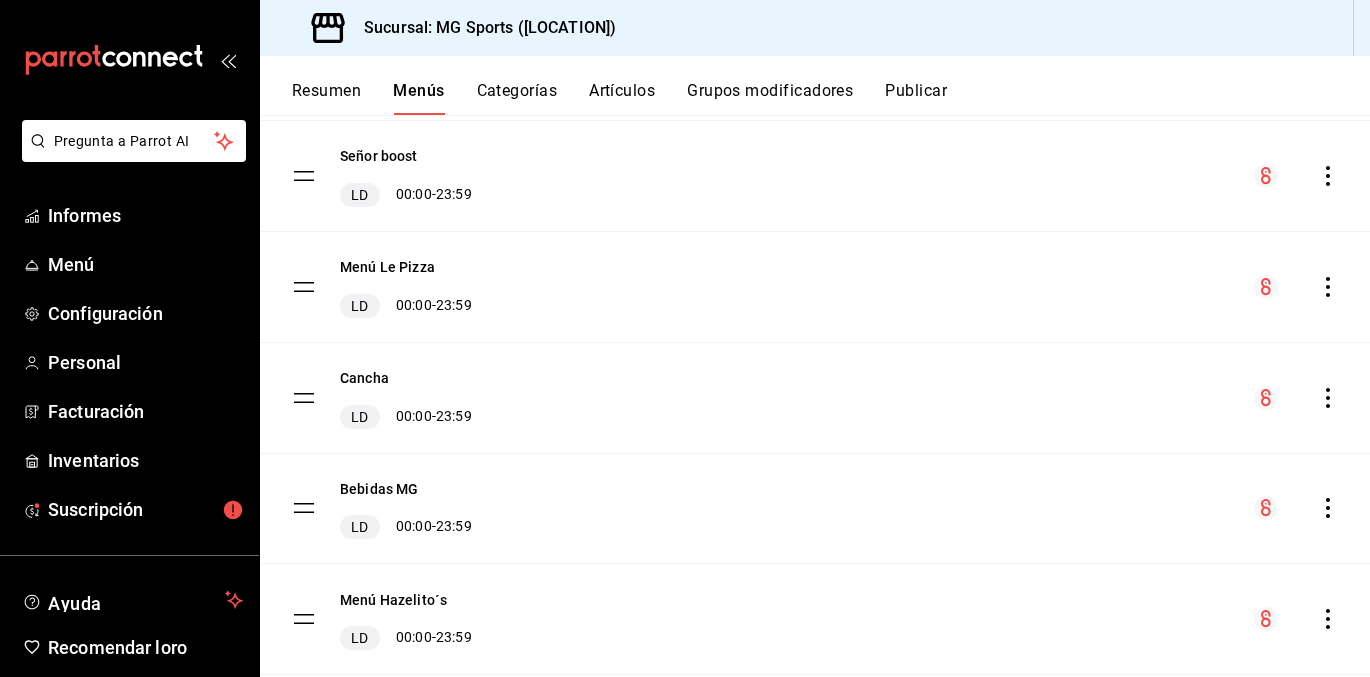 scroll, scrollTop: 280, scrollLeft: 0, axis: vertical 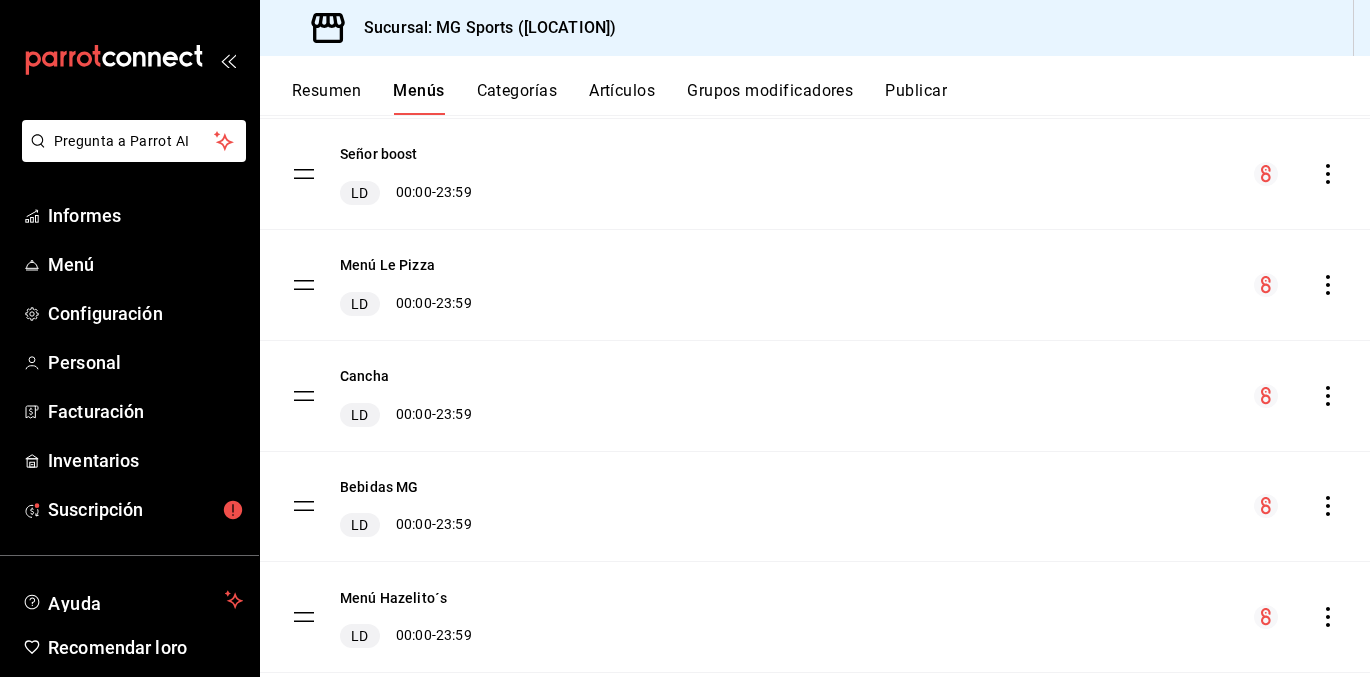 click 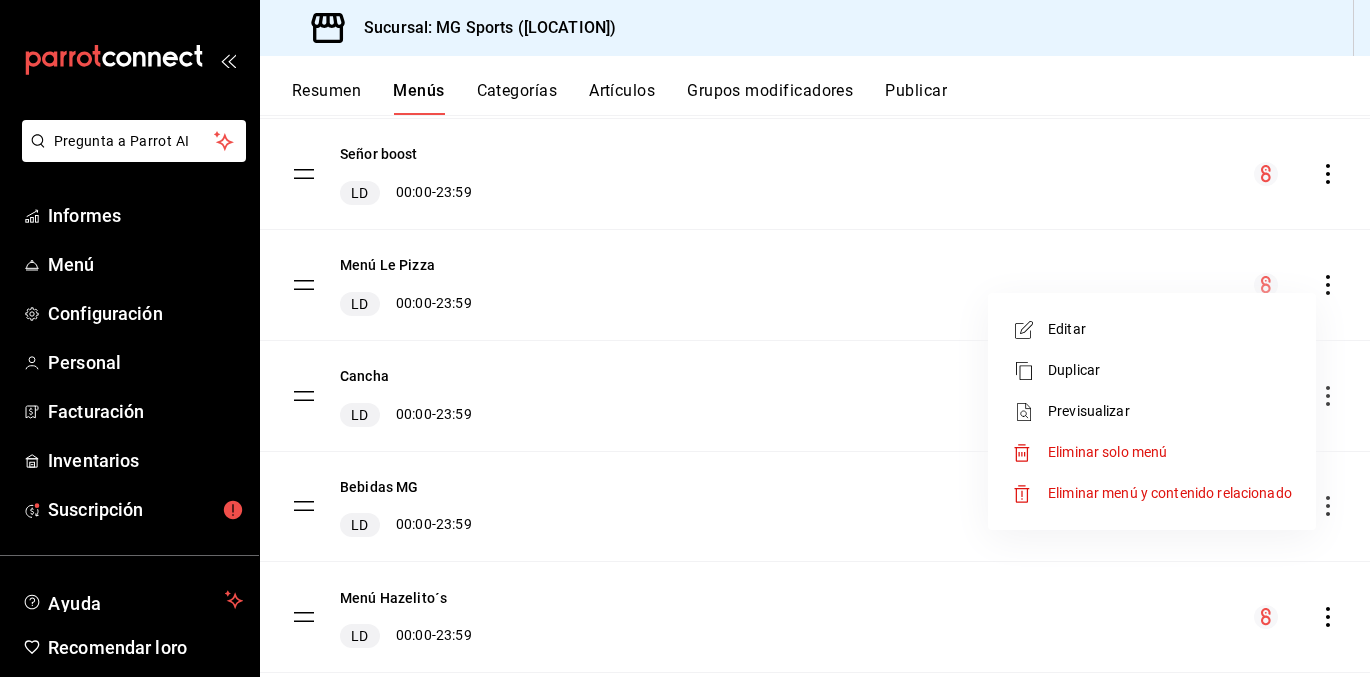 click on "Previsualizar" at bounding box center [1170, 411] 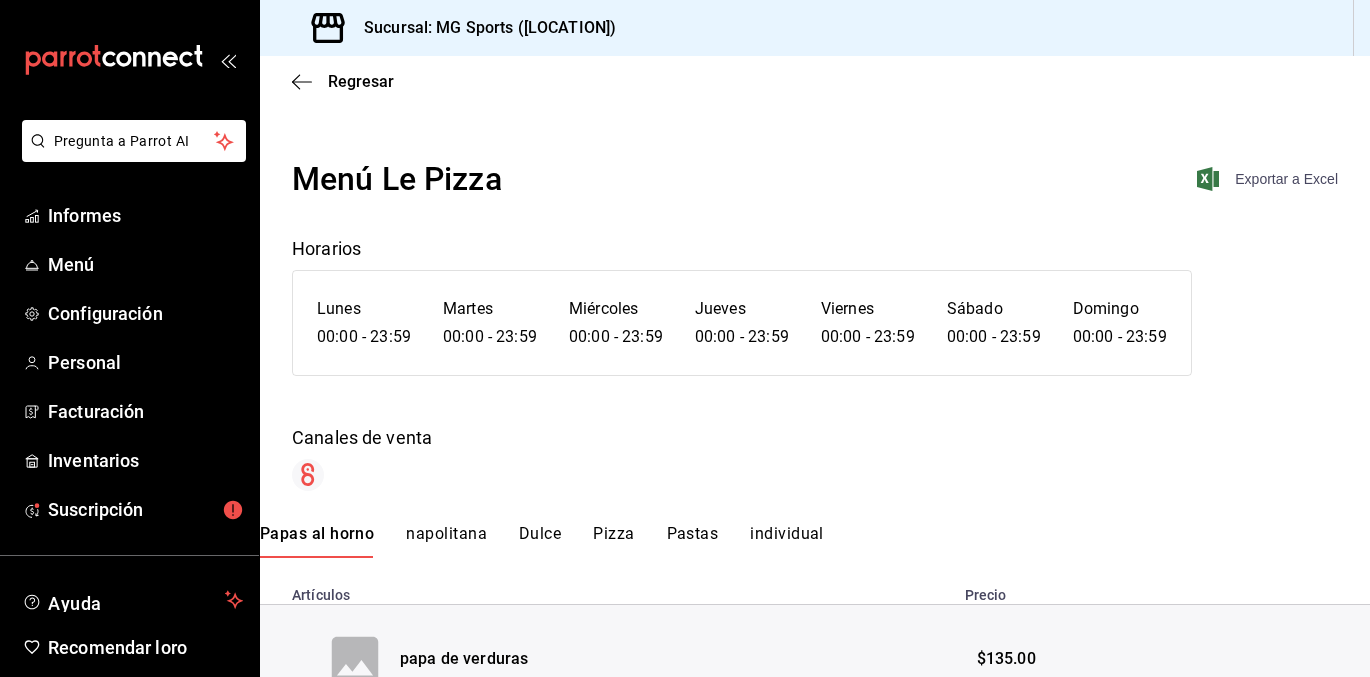 click on "Exportar a Excel" at bounding box center (1286, 179) 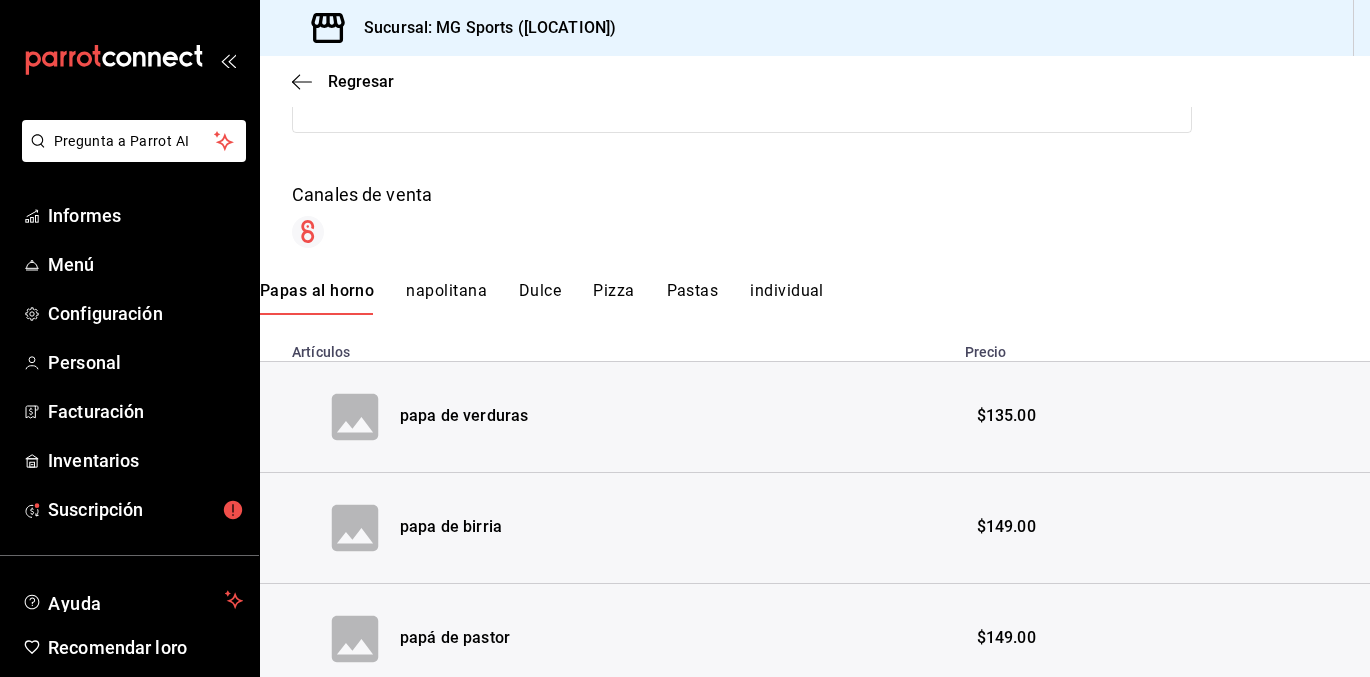 scroll, scrollTop: 0, scrollLeft: 0, axis: both 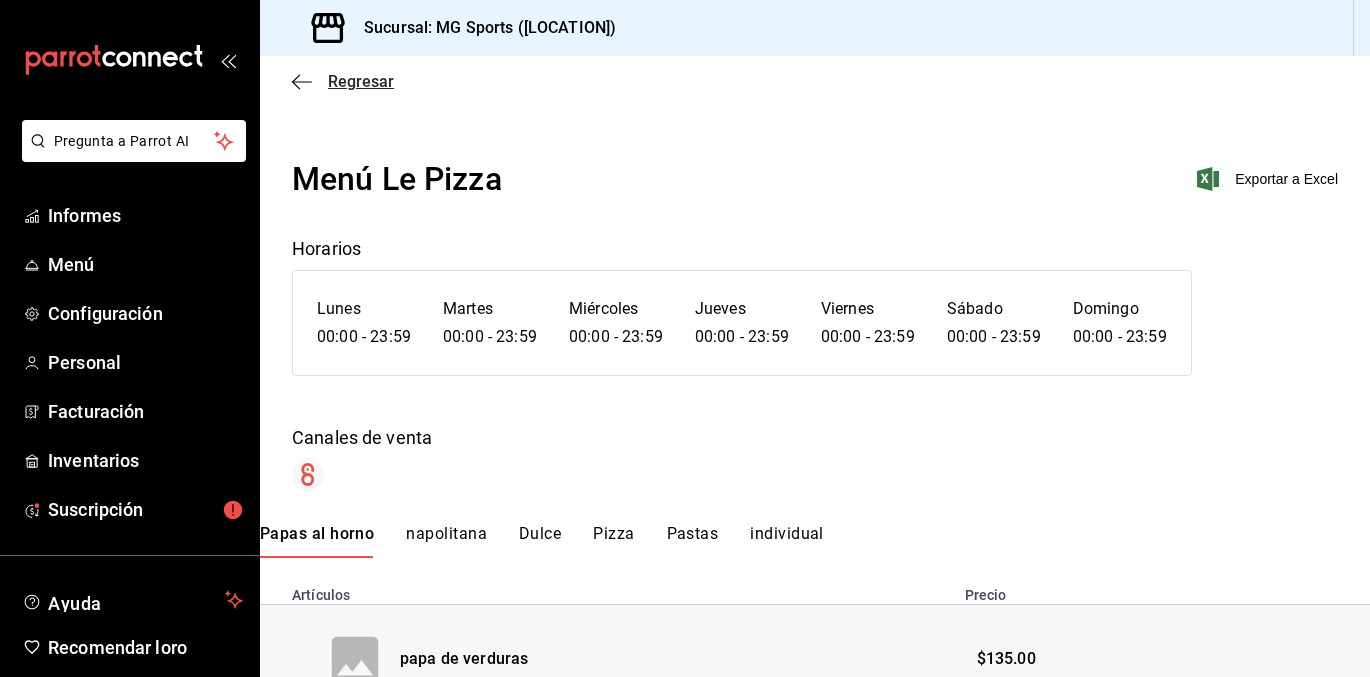 click 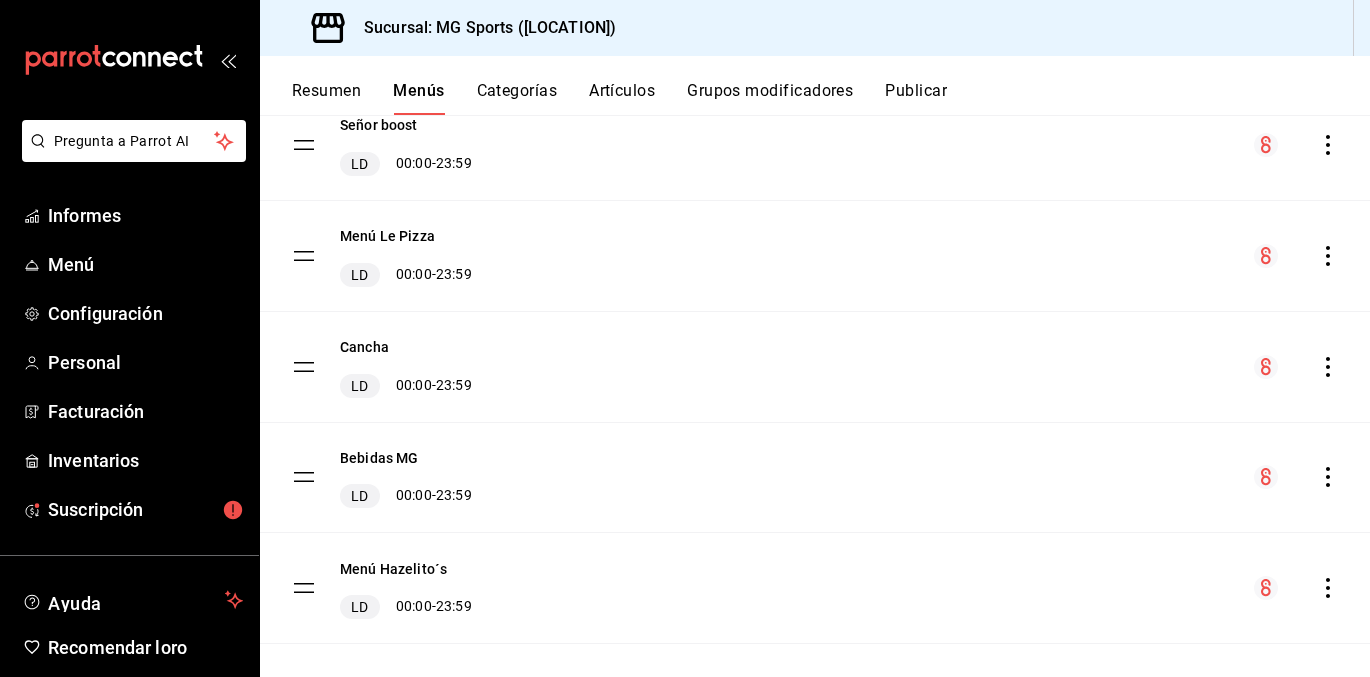 scroll, scrollTop: 328, scrollLeft: 0, axis: vertical 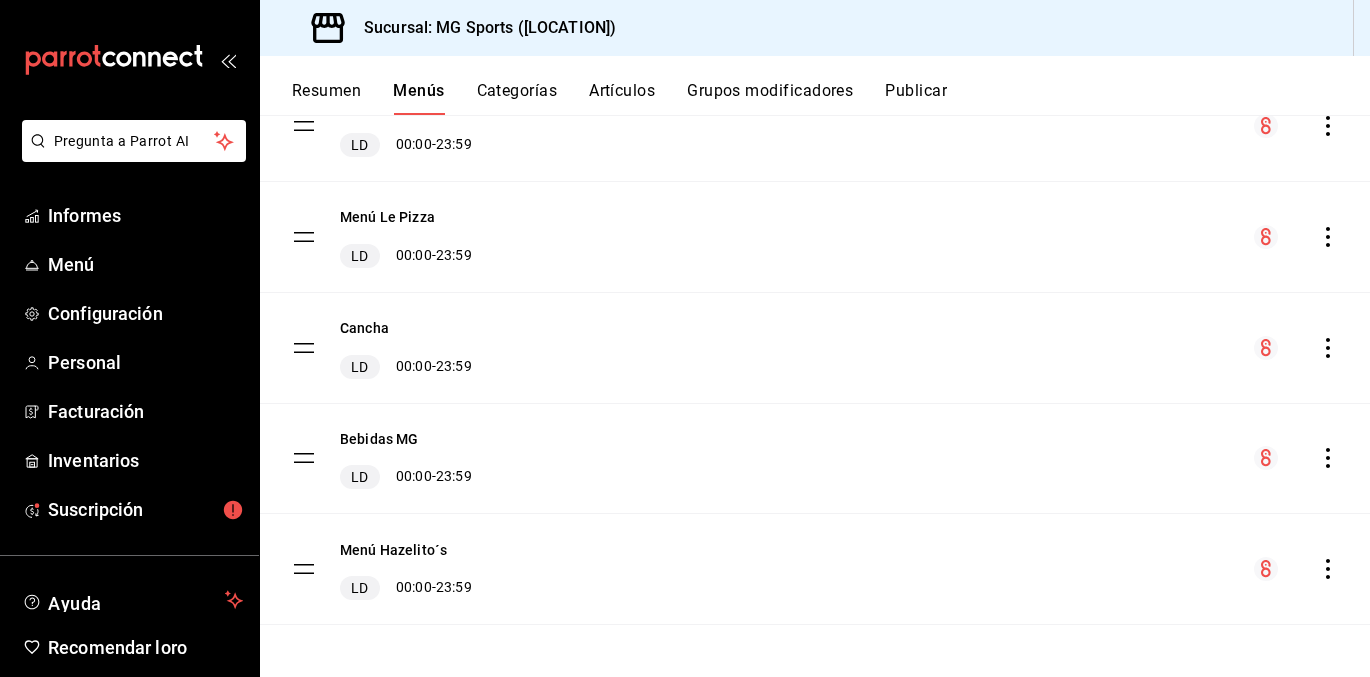 click 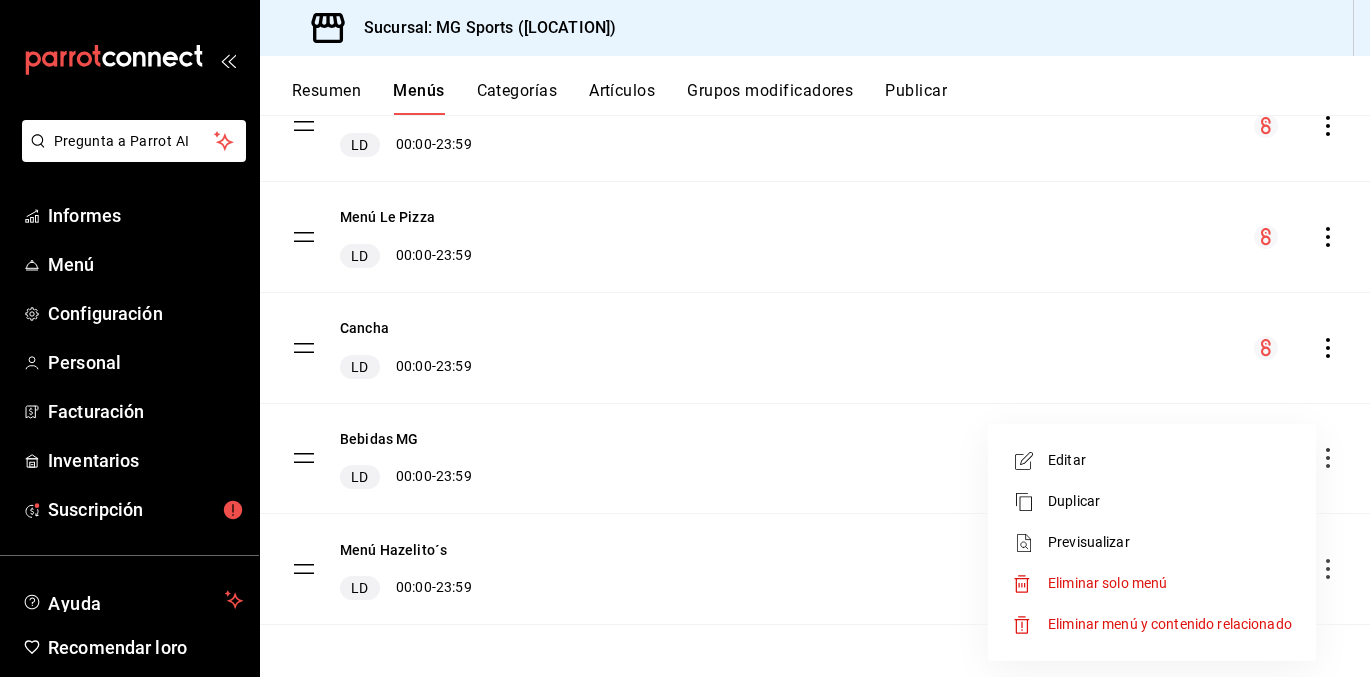 click on "Previsualizar" at bounding box center [1170, 542] 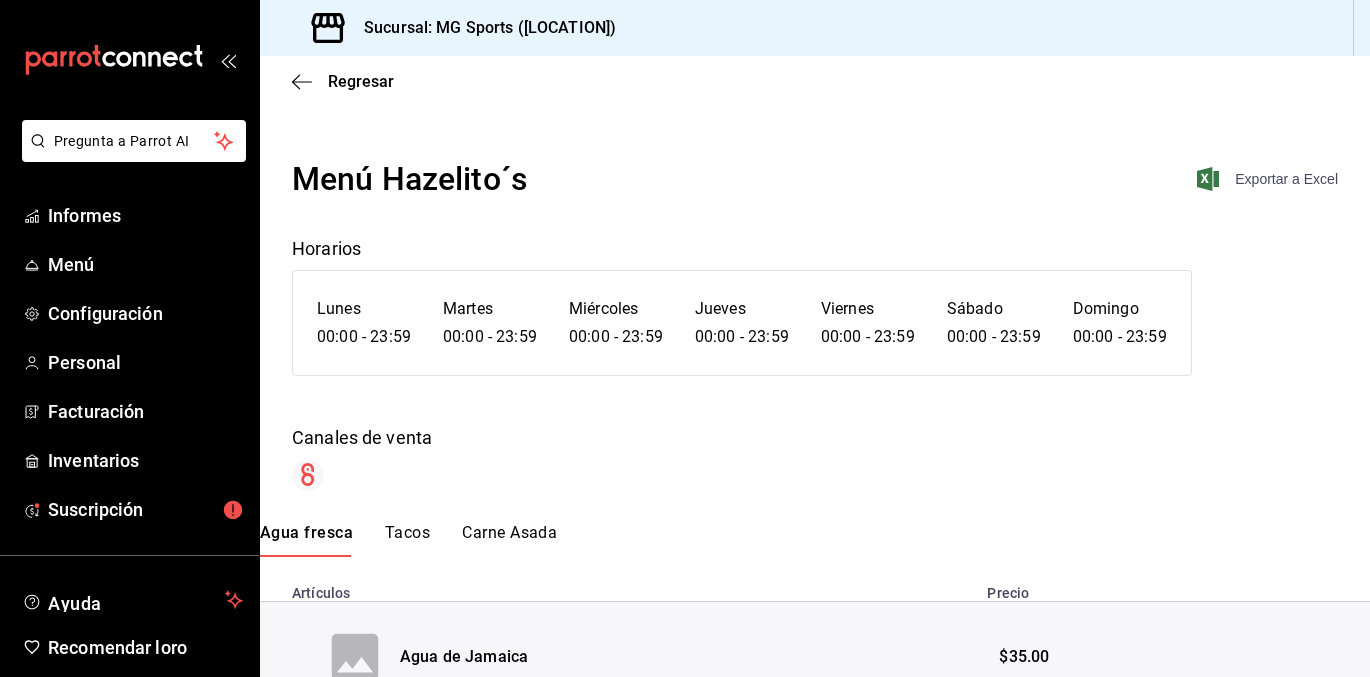 click on "Exportar a Excel" at bounding box center (1269, 179) 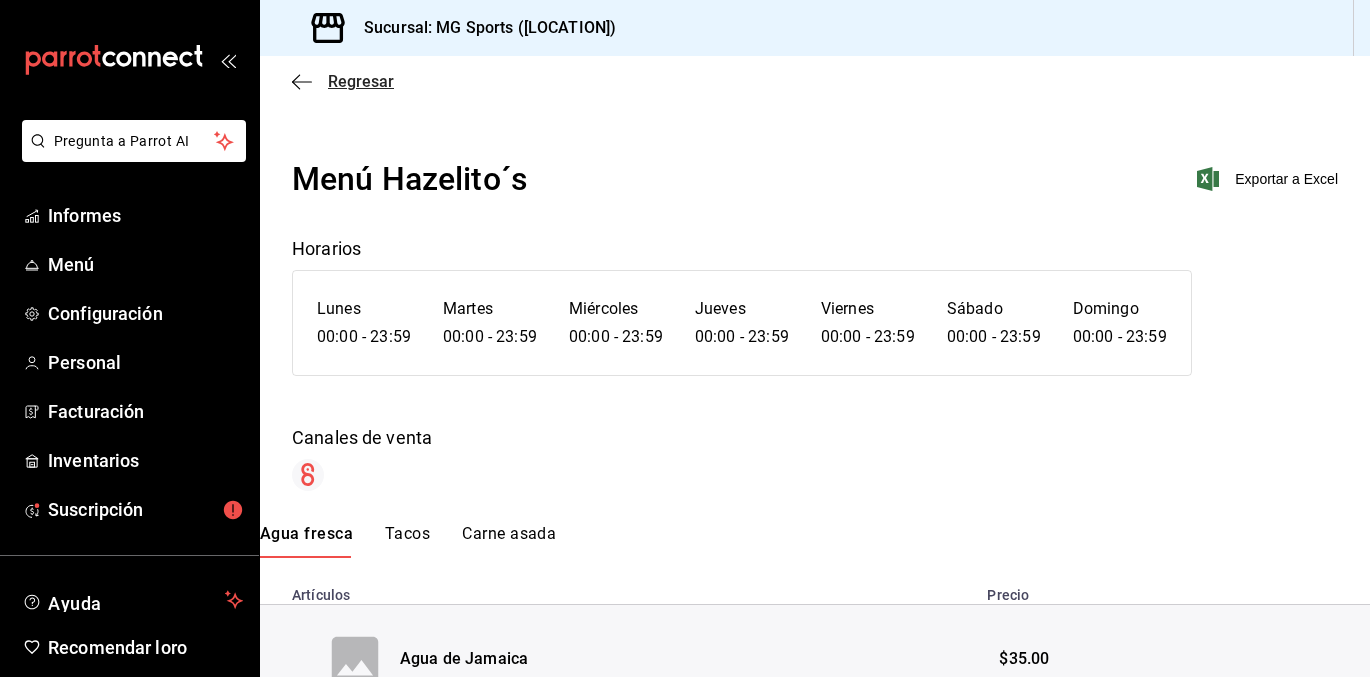 click 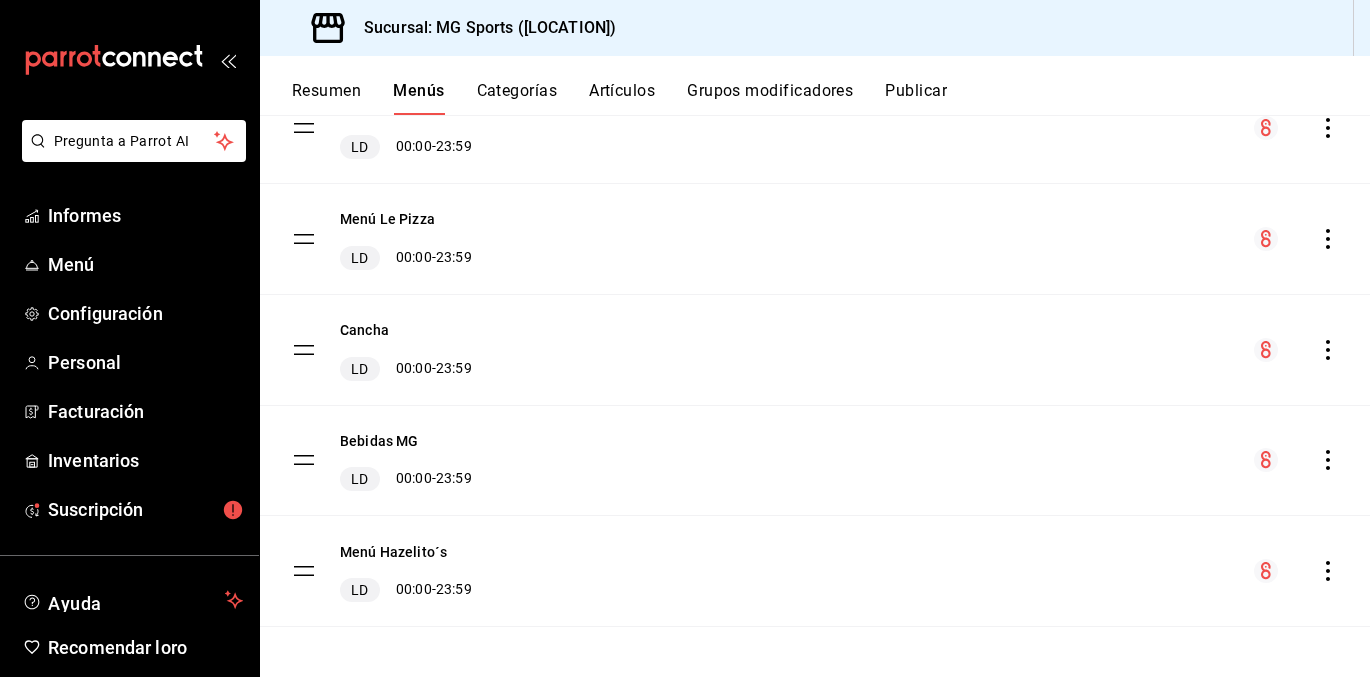 scroll, scrollTop: 328, scrollLeft: 0, axis: vertical 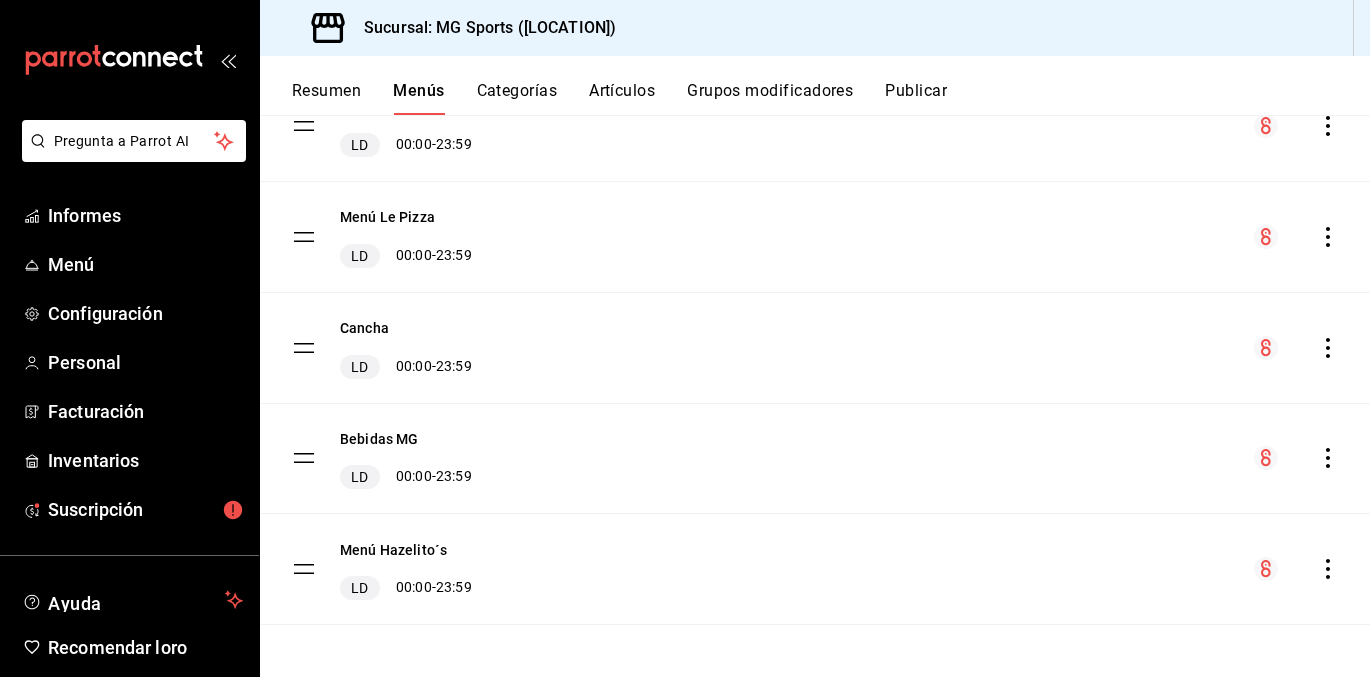 click 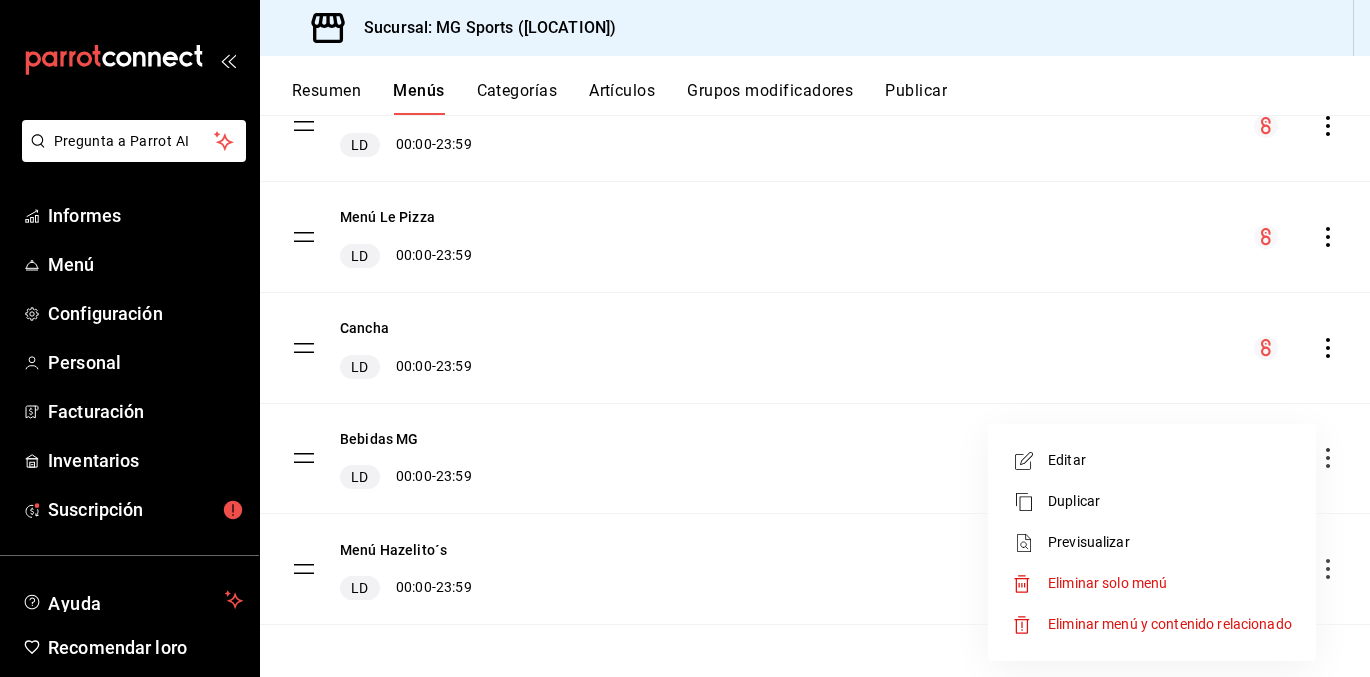 click on "Previsualizar" at bounding box center [1170, 542] 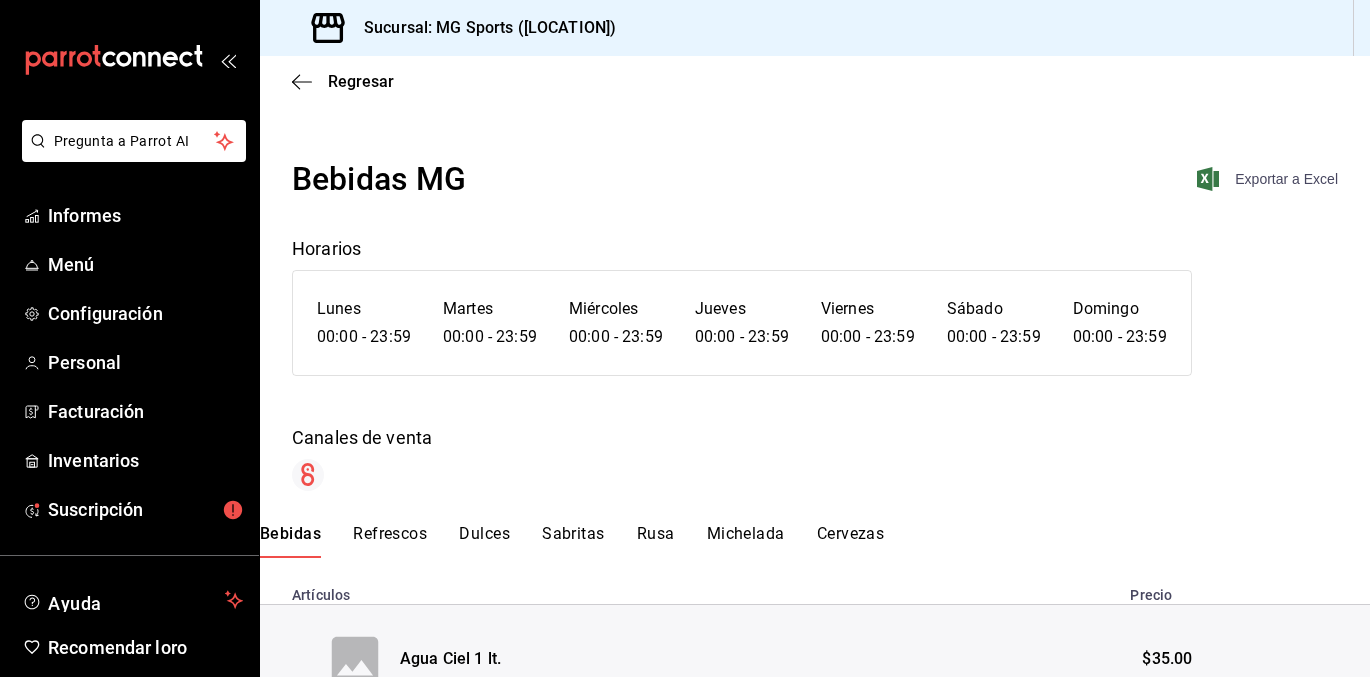 click on "Exportar a Excel" at bounding box center [1286, 179] 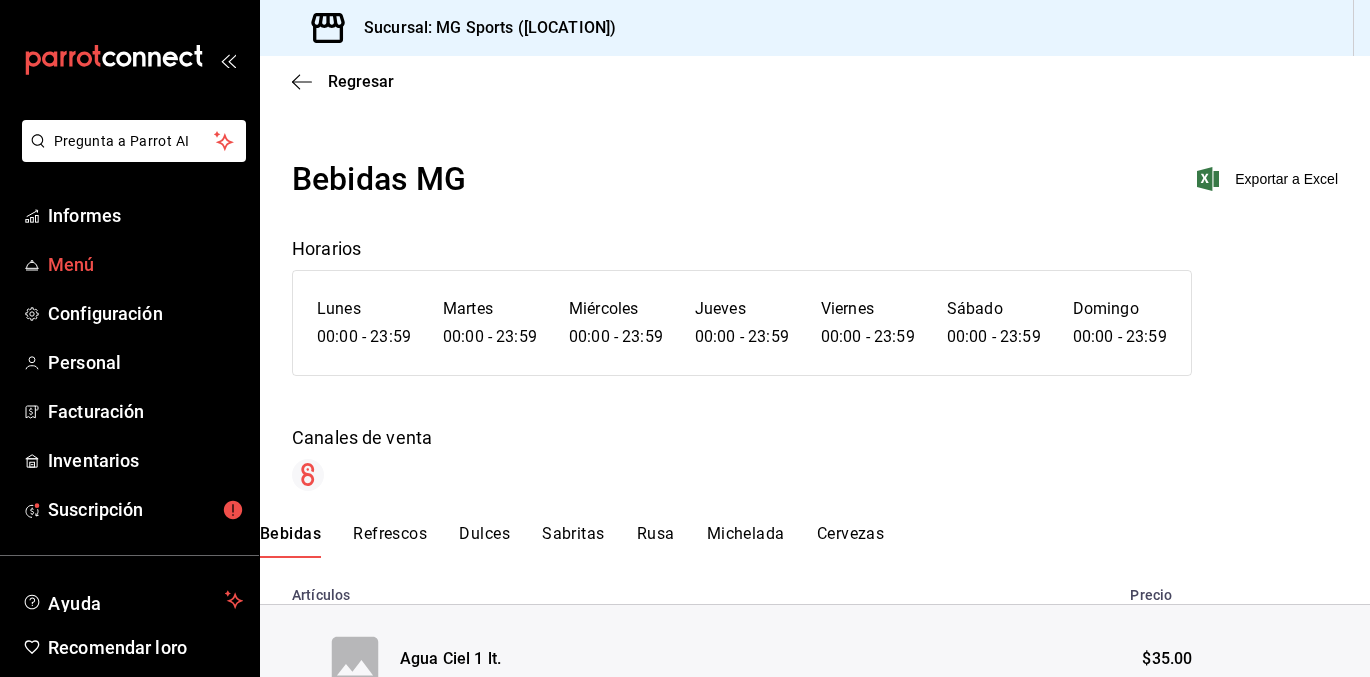click on "Menú" at bounding box center (145, 264) 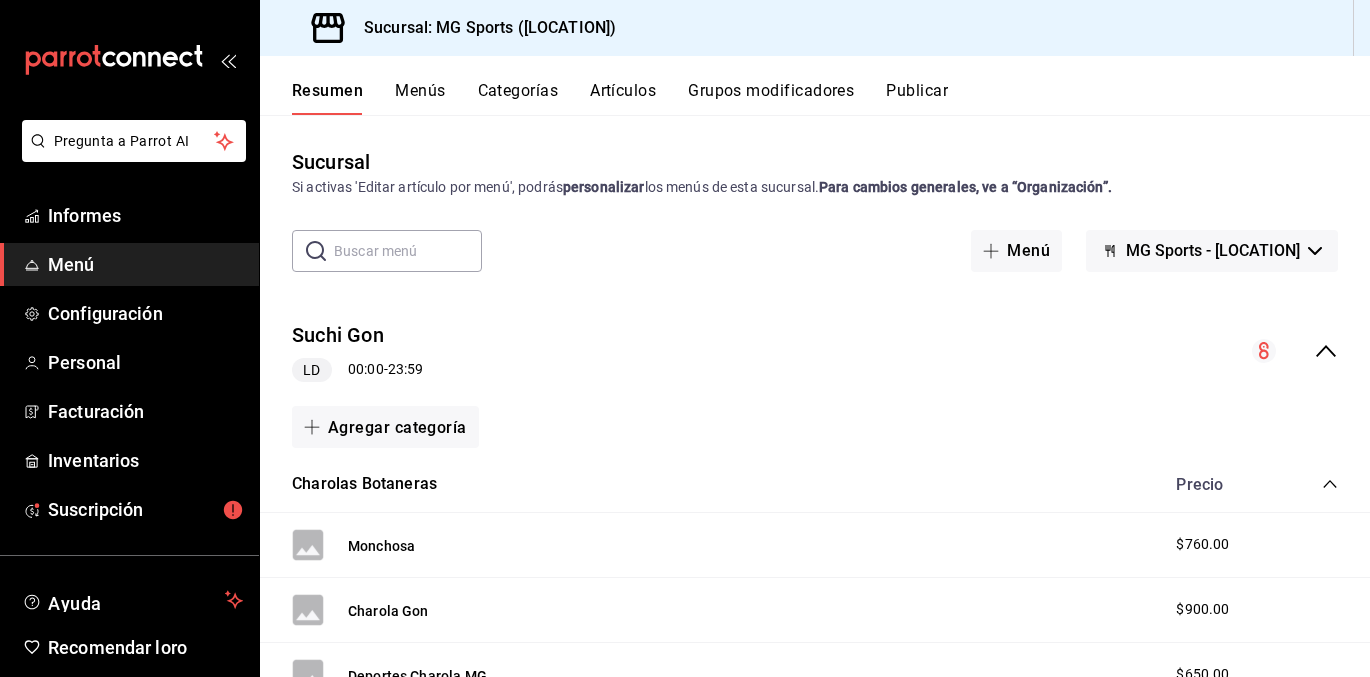 click on "Menús" at bounding box center (420, 90) 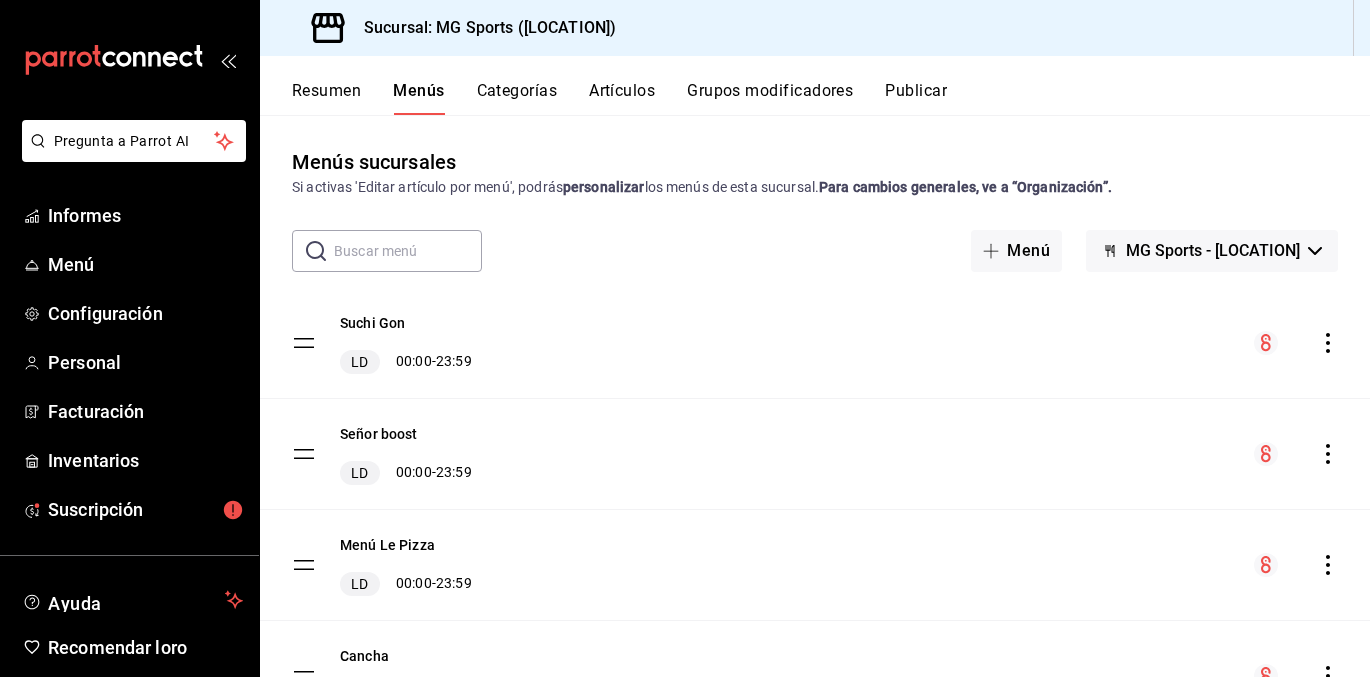 click on "Artículos" at bounding box center (622, 90) 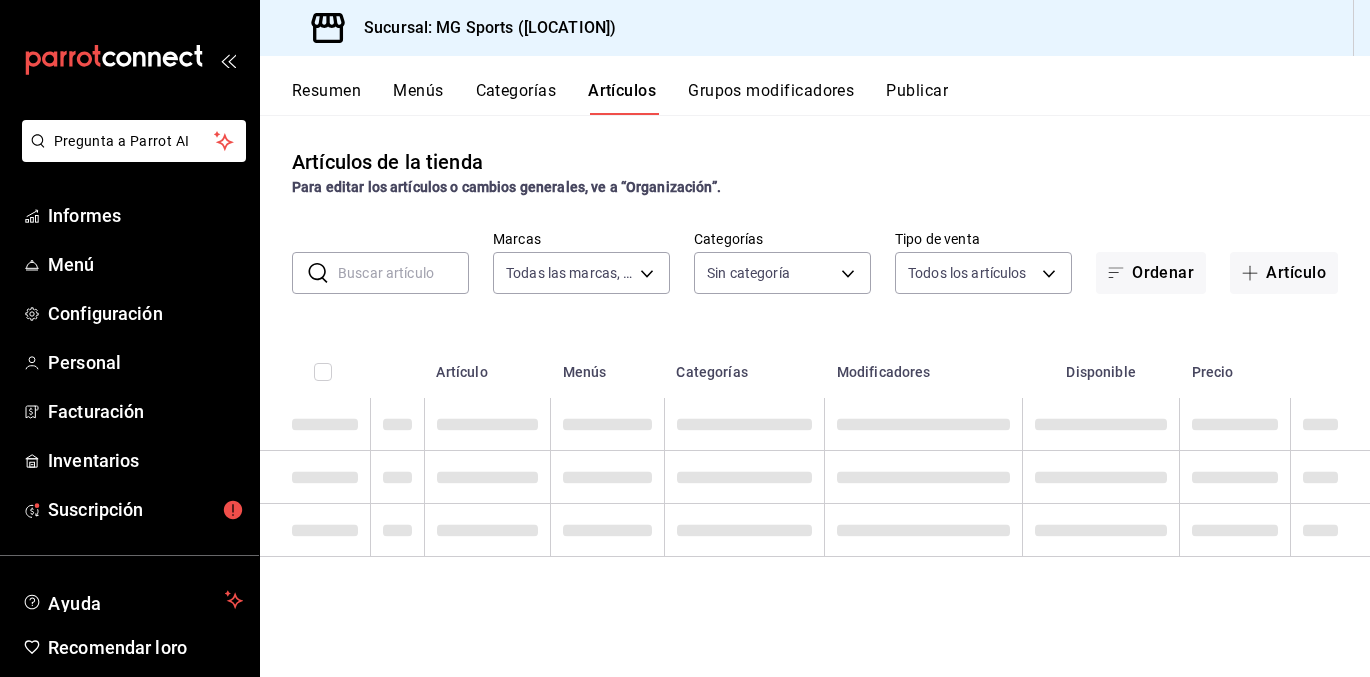 type on "[UUID]" 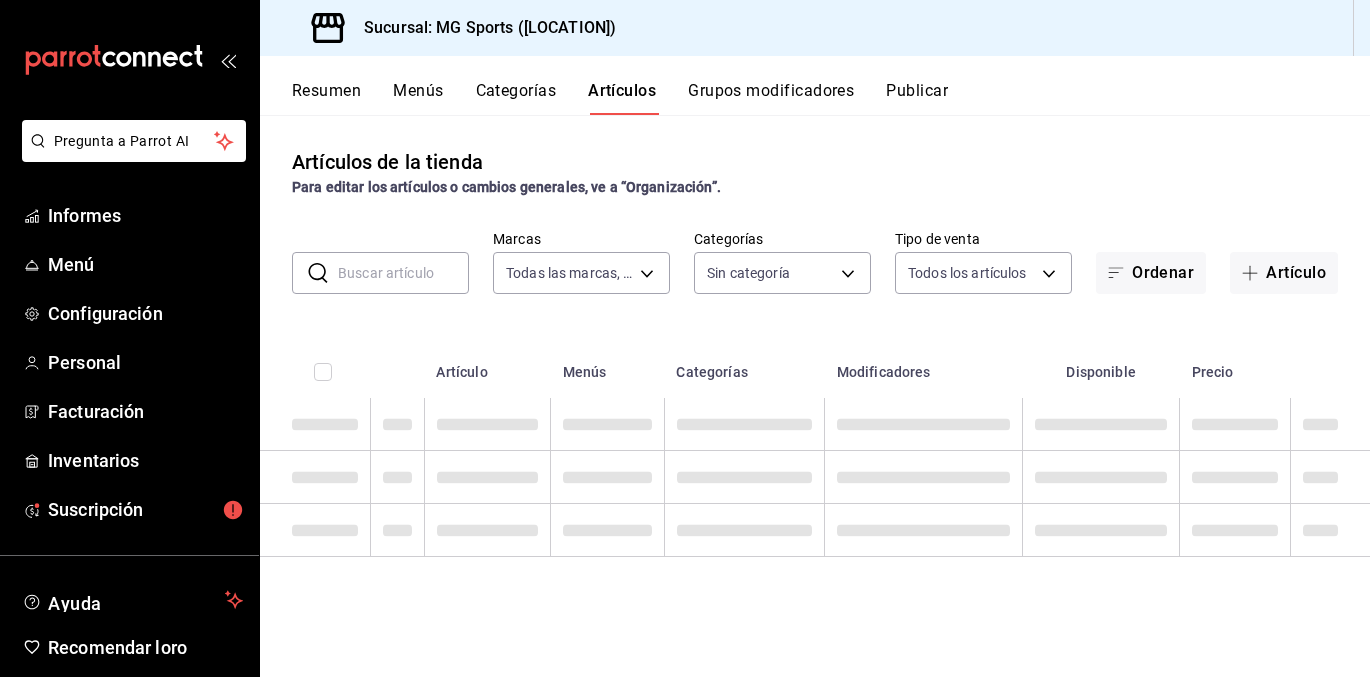 type on "[UUID]" 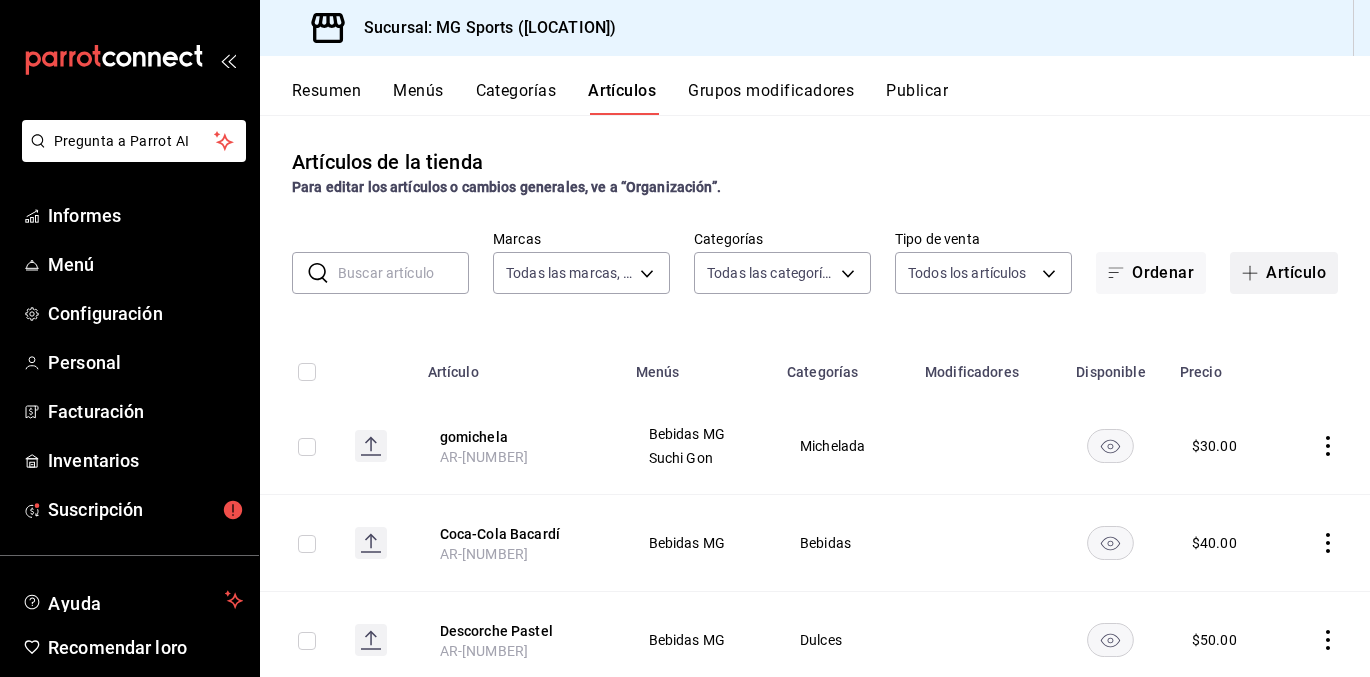 click on "Artículo" at bounding box center [1296, 272] 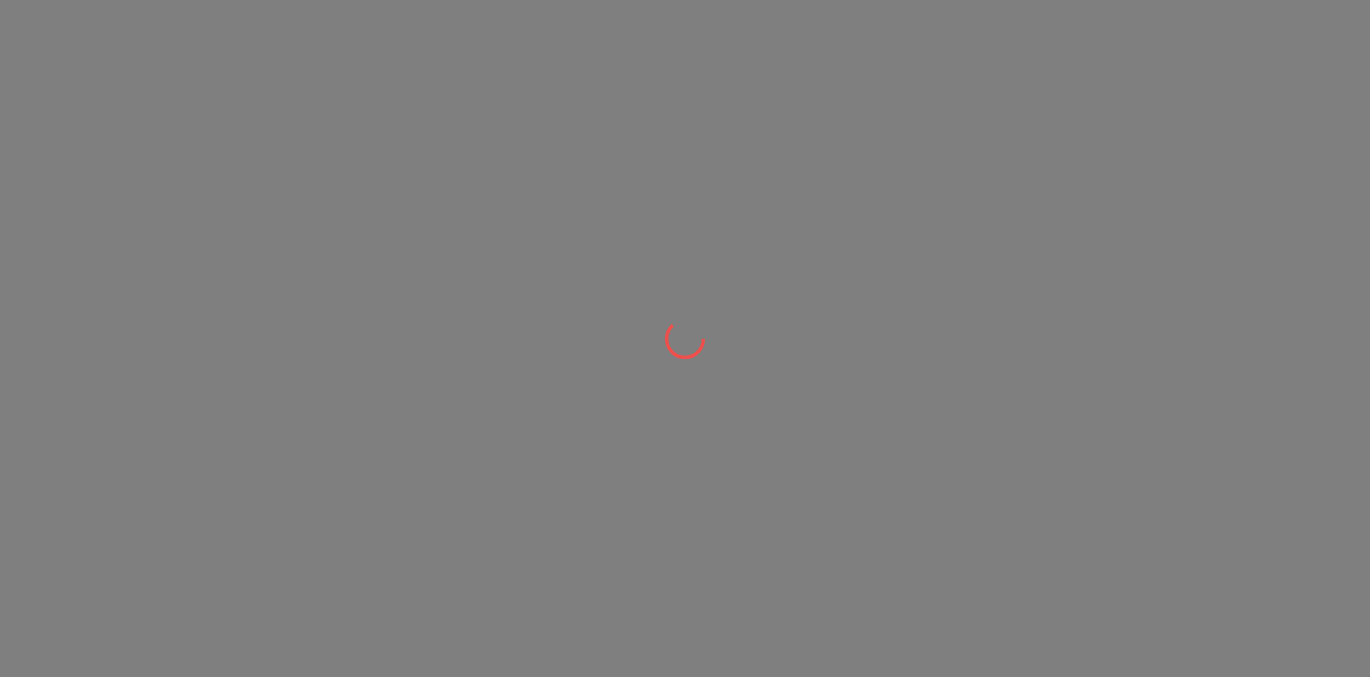 scroll, scrollTop: 0, scrollLeft: 0, axis: both 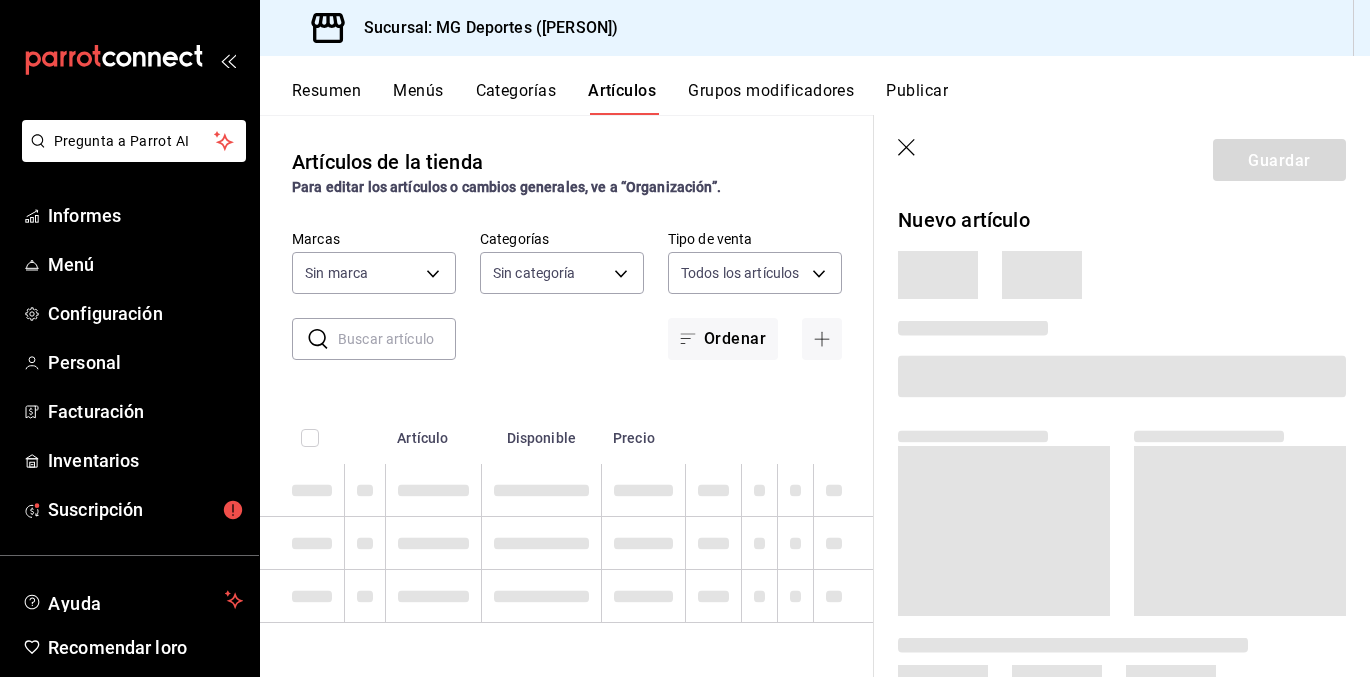 type on "[UUID]" 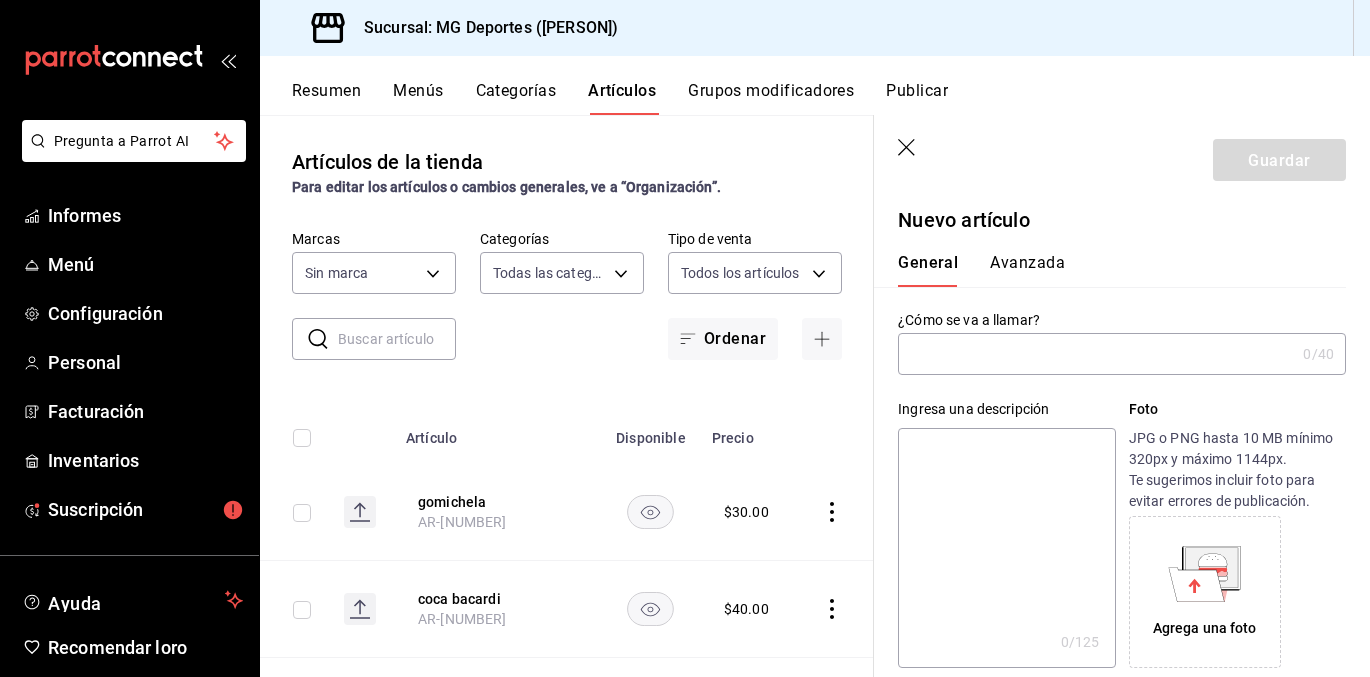 type on "[UUID]" 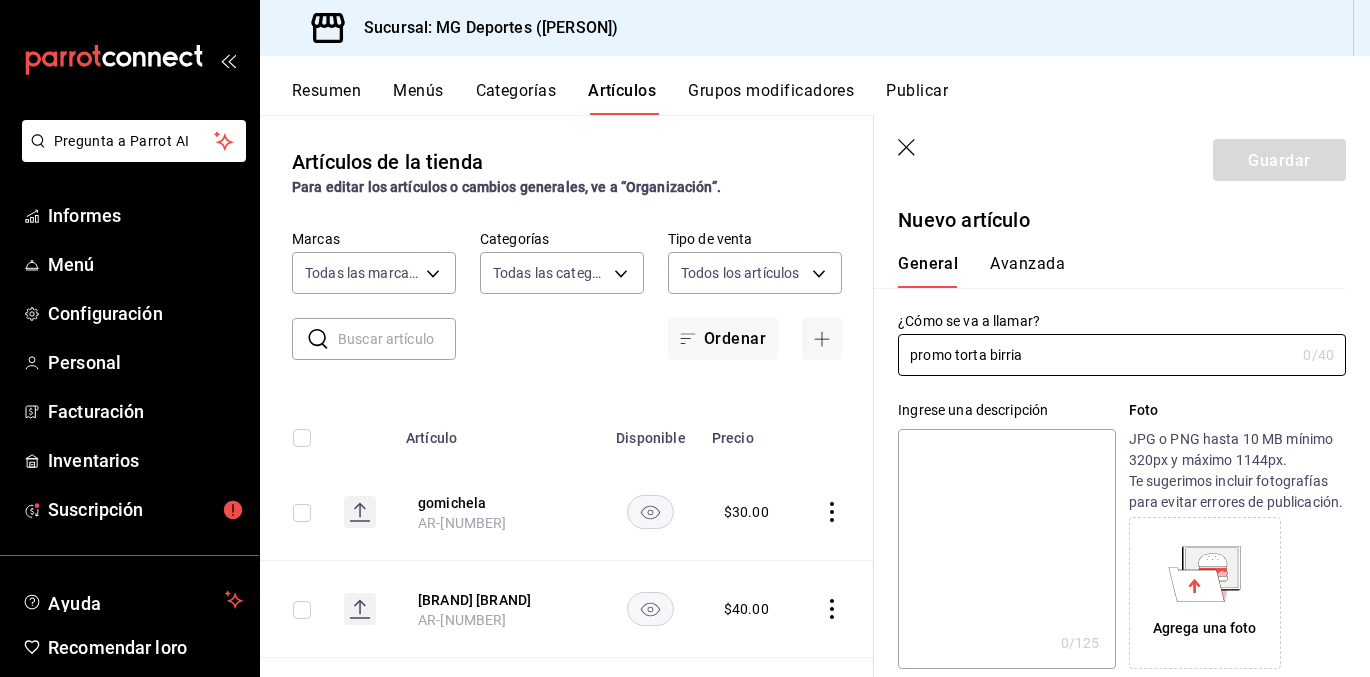type on "promo torta birria" 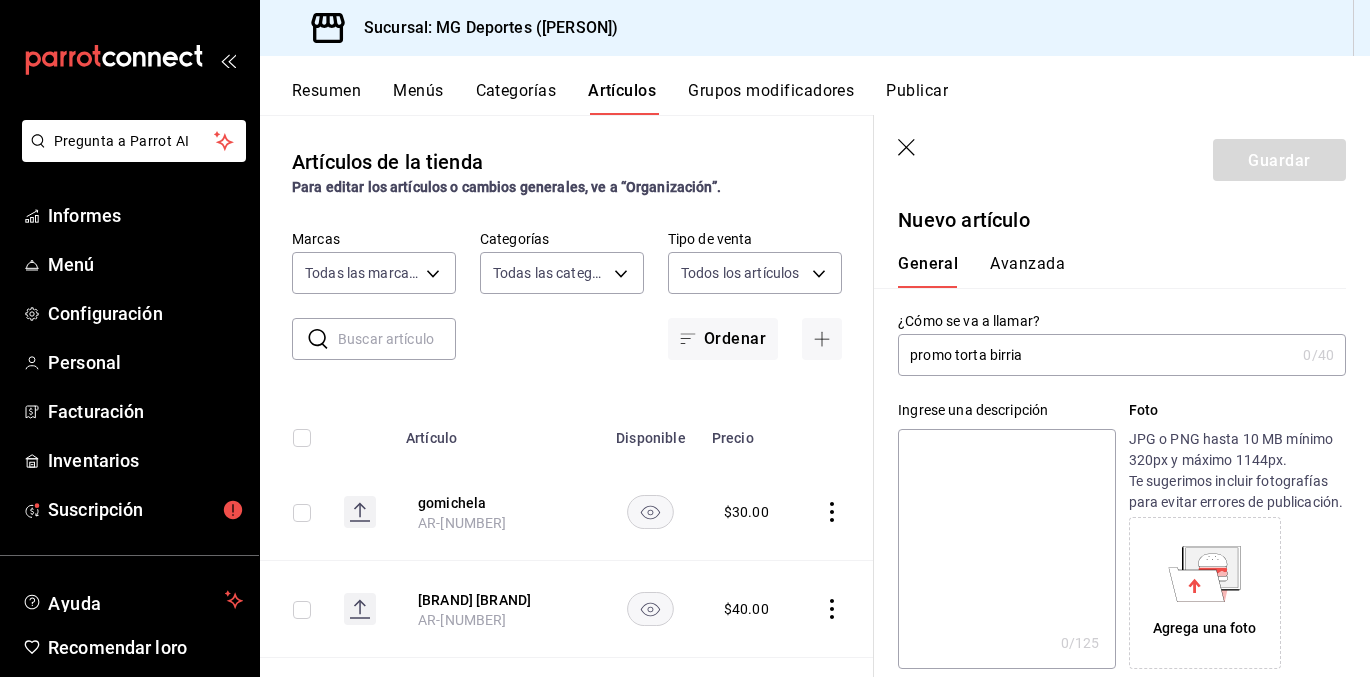 type on "i" 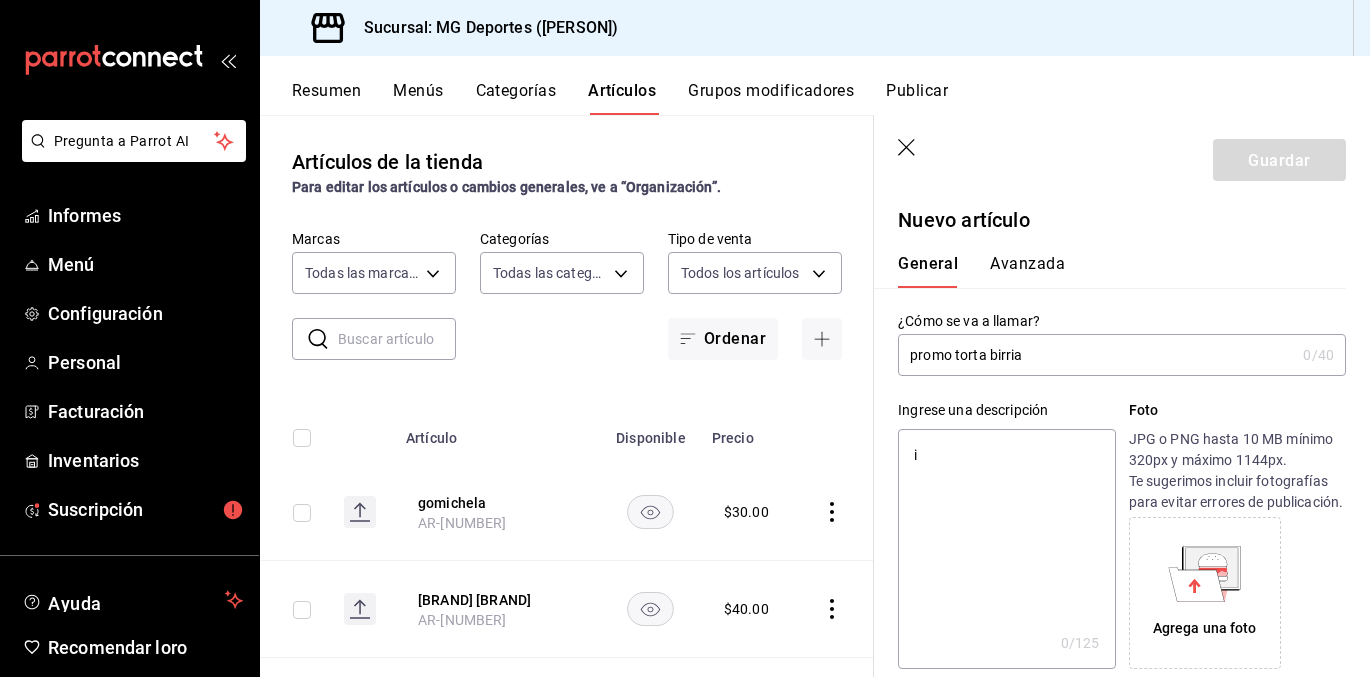type on "x" 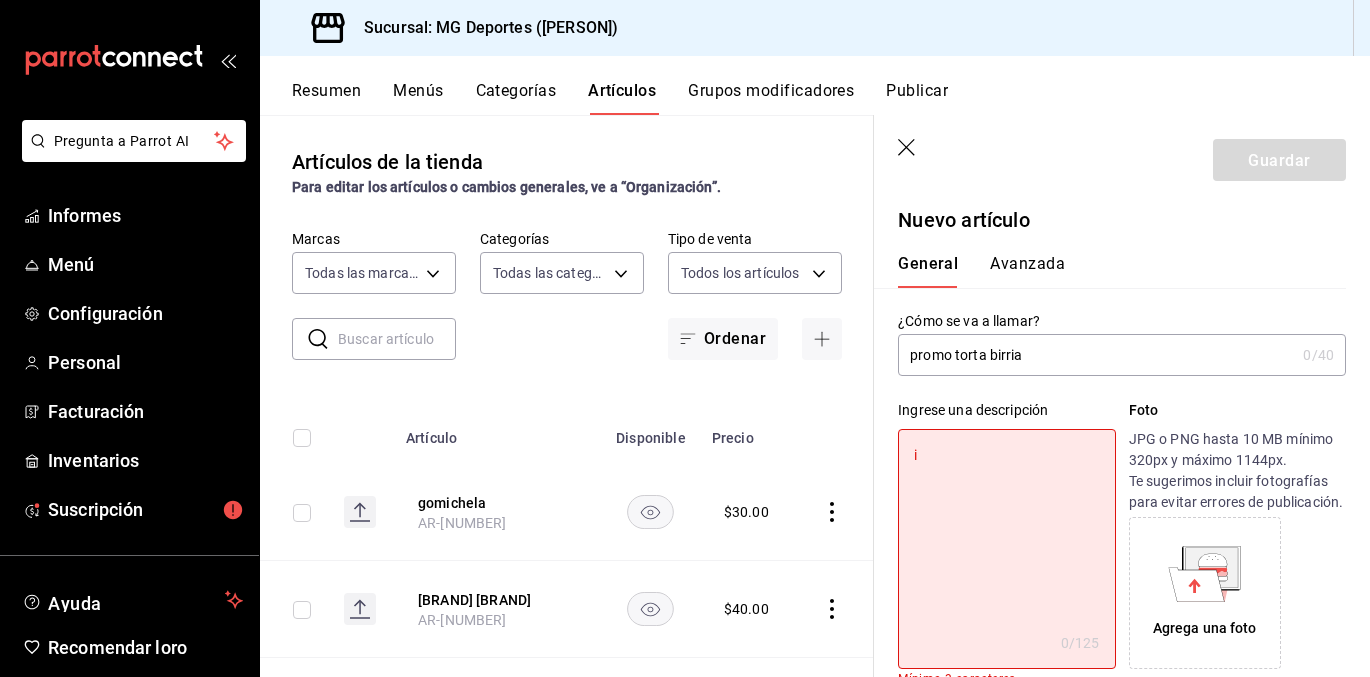 type on "in" 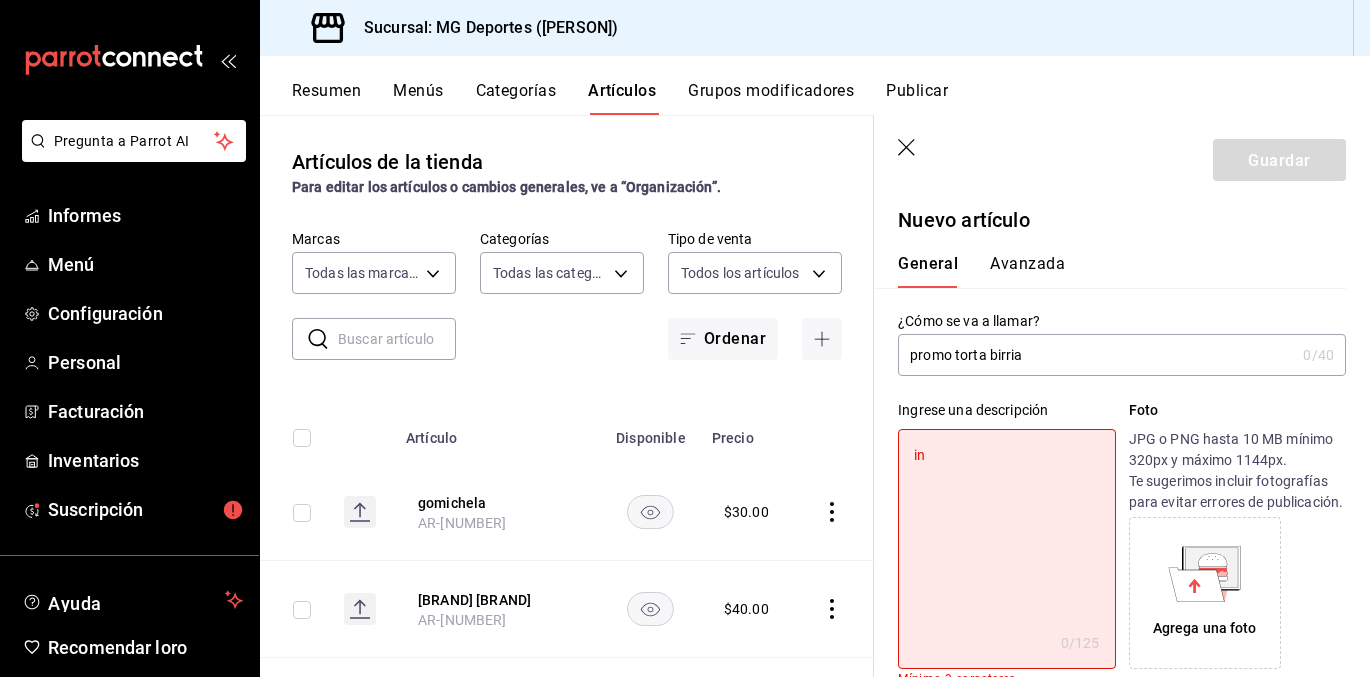 type on "inc" 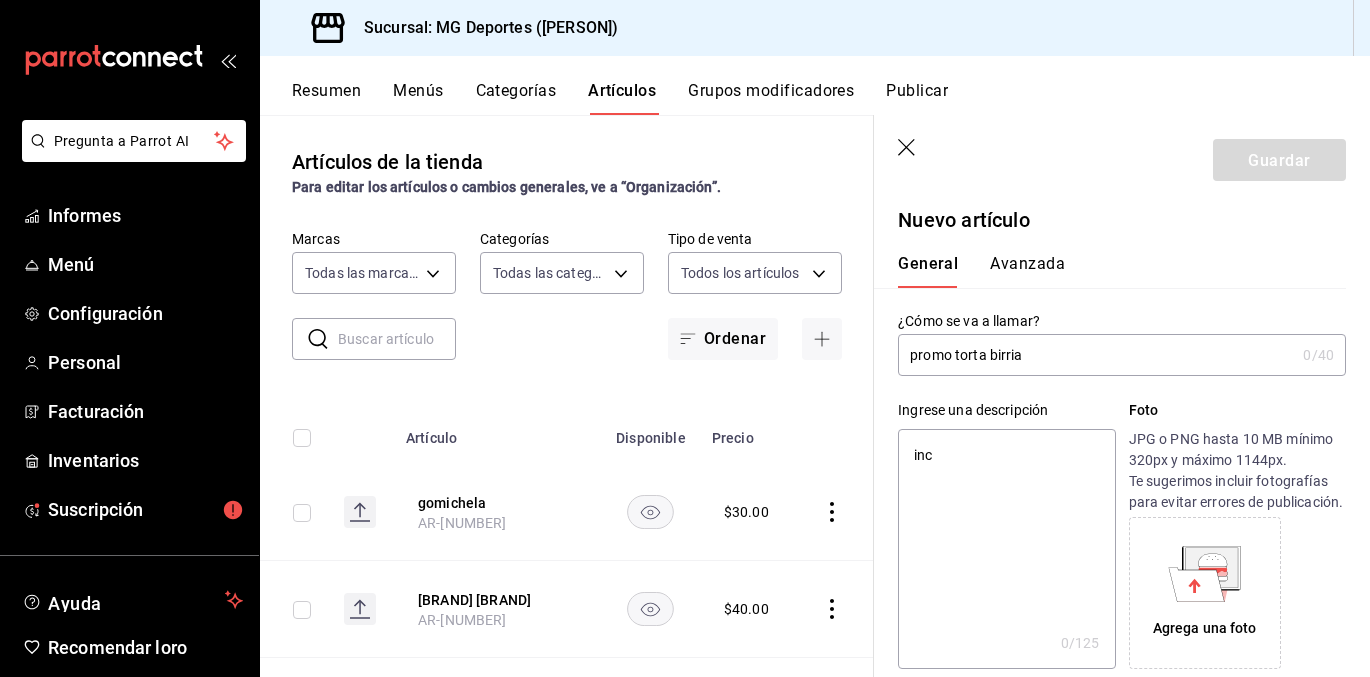 type on "incl" 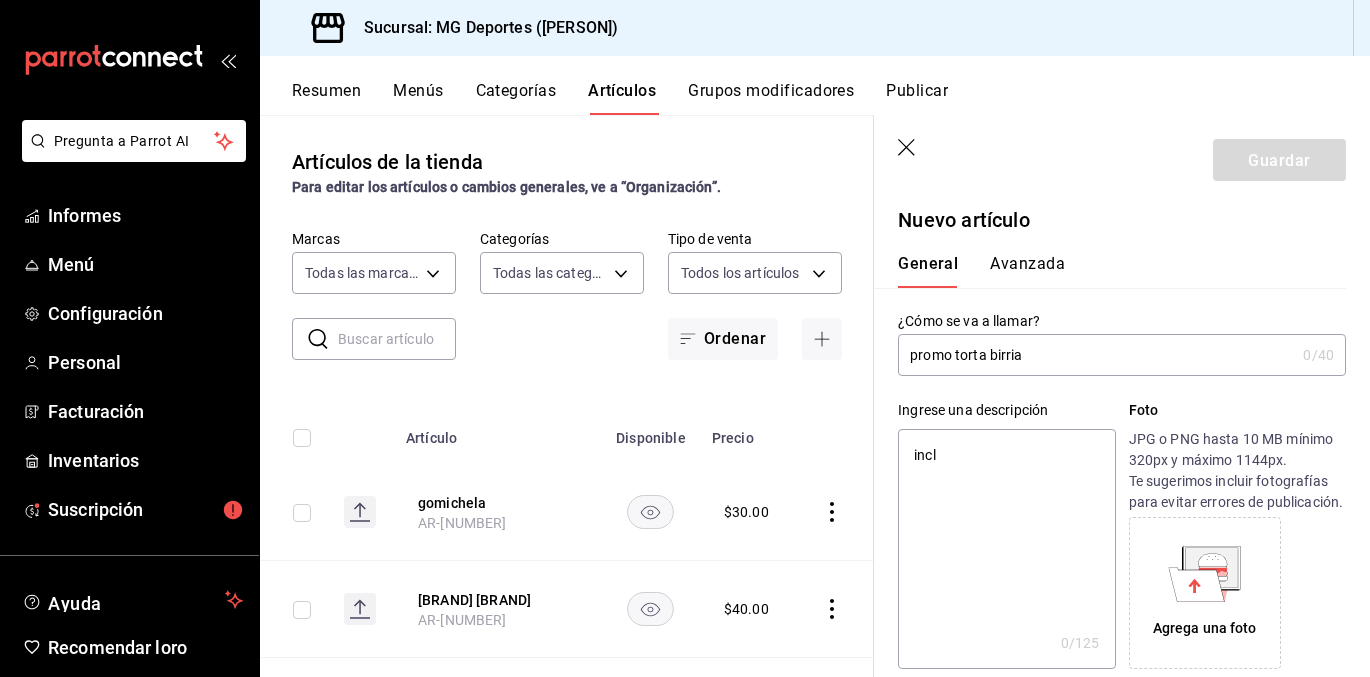 type on "inclu" 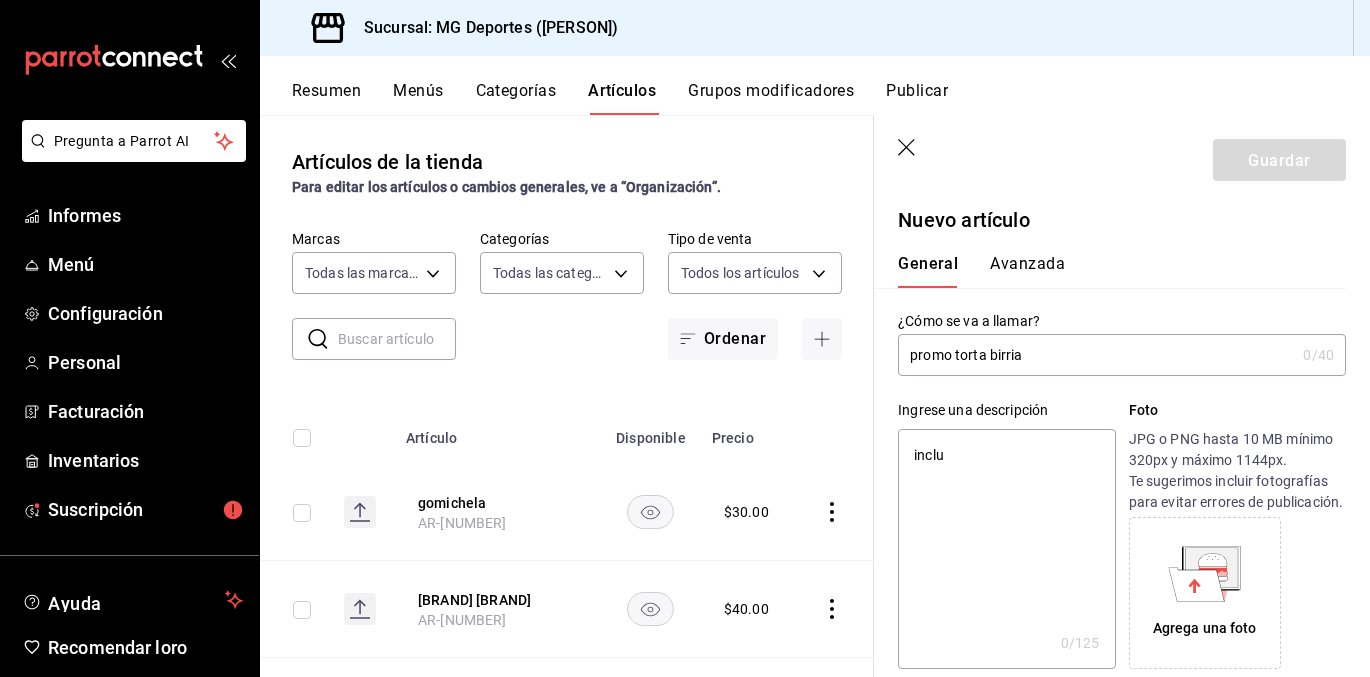 type on "x" 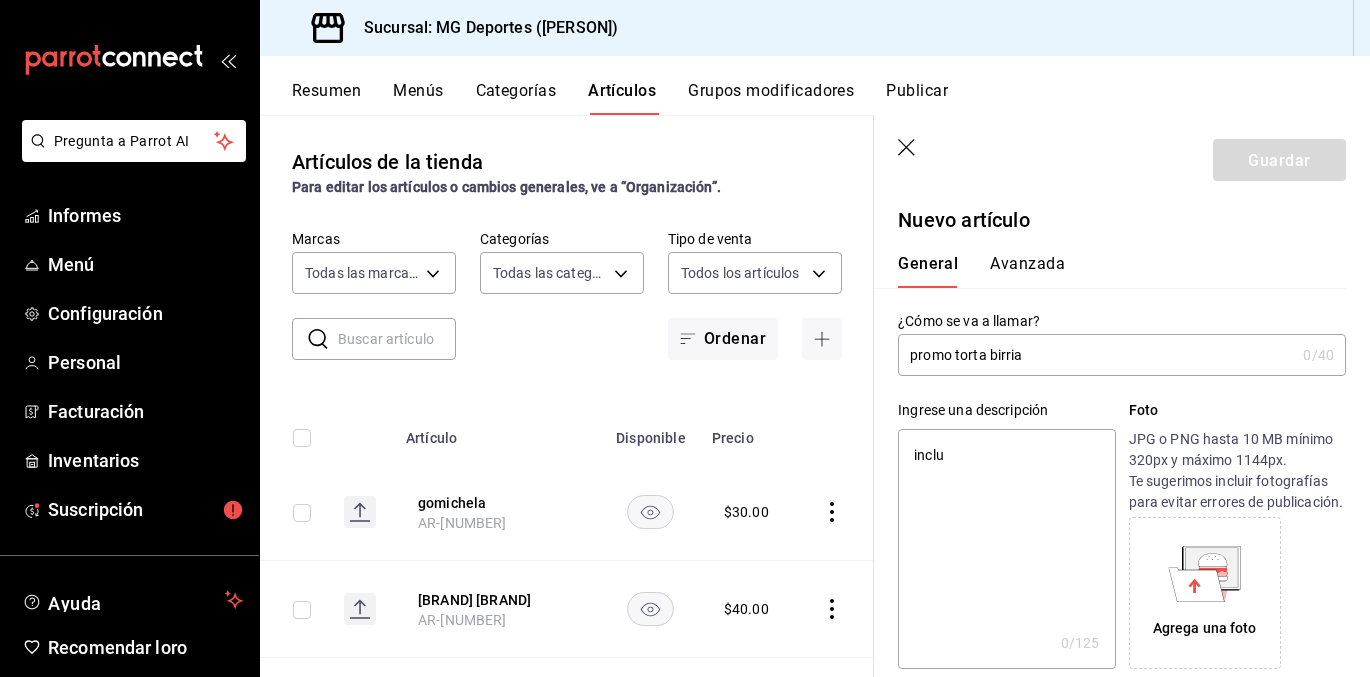 type on "incluy" 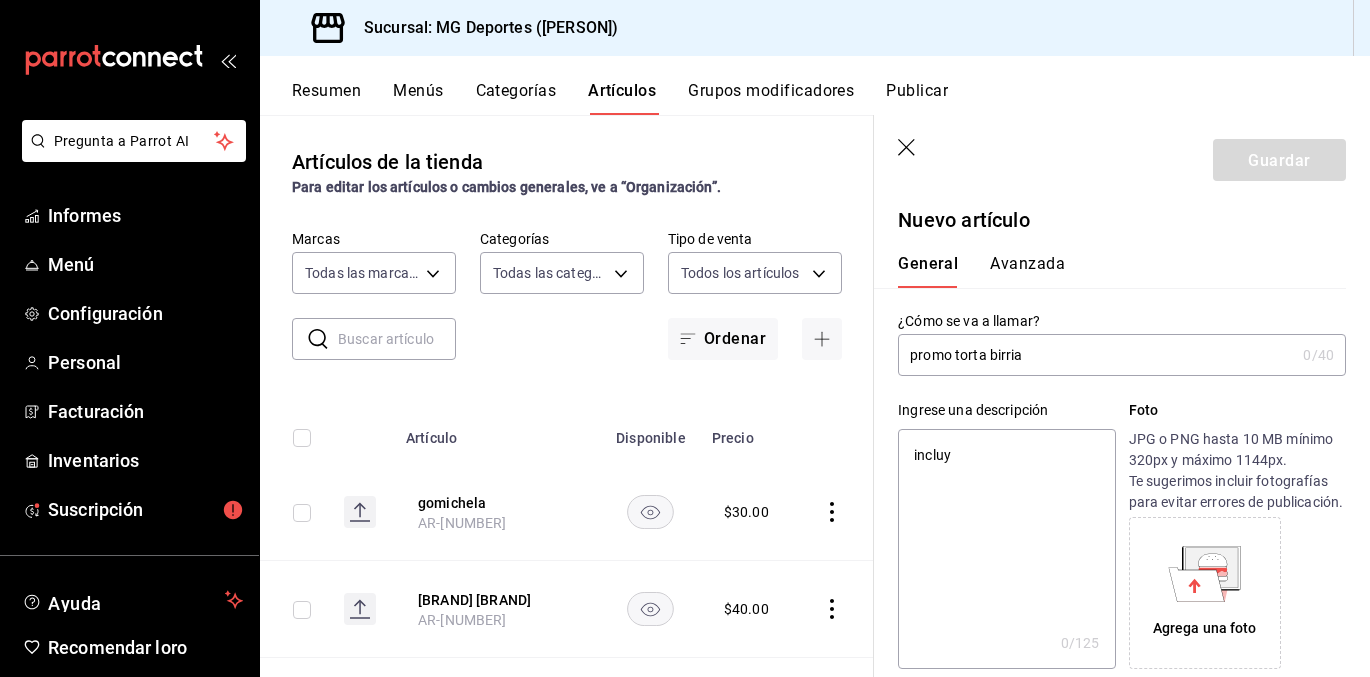 type on "incluye" 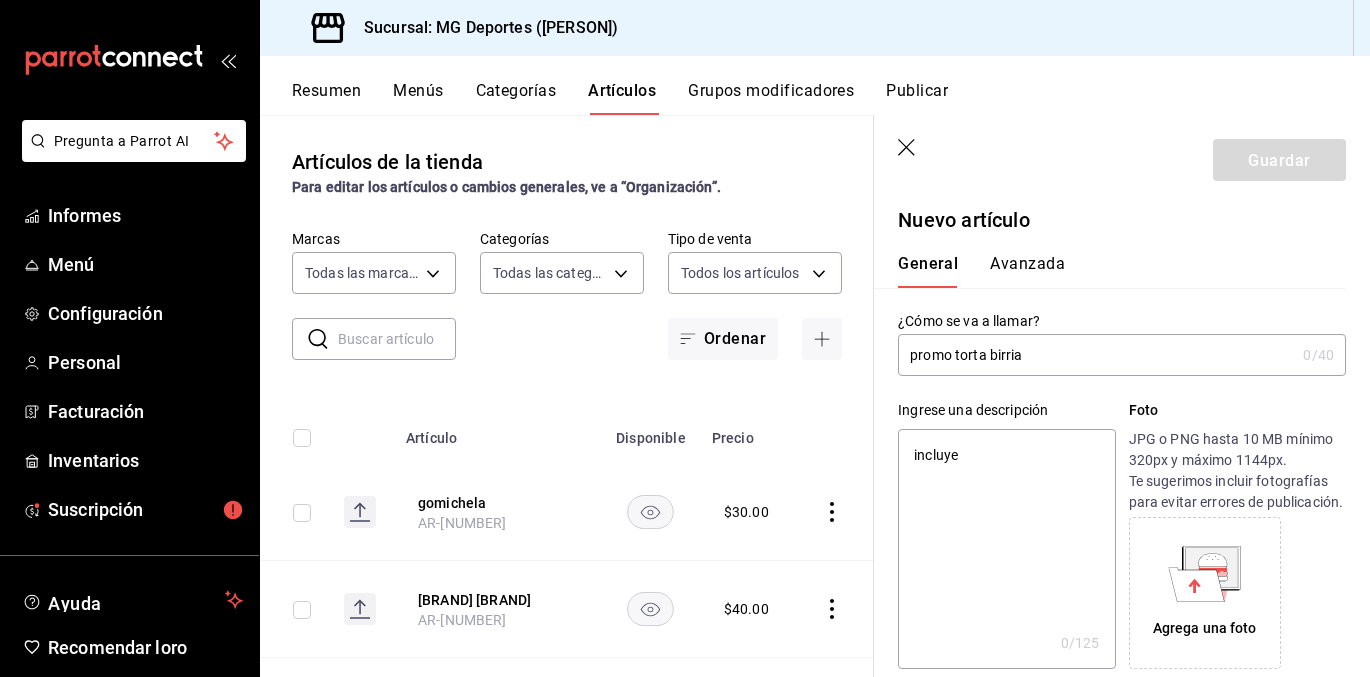 type on "incluye" 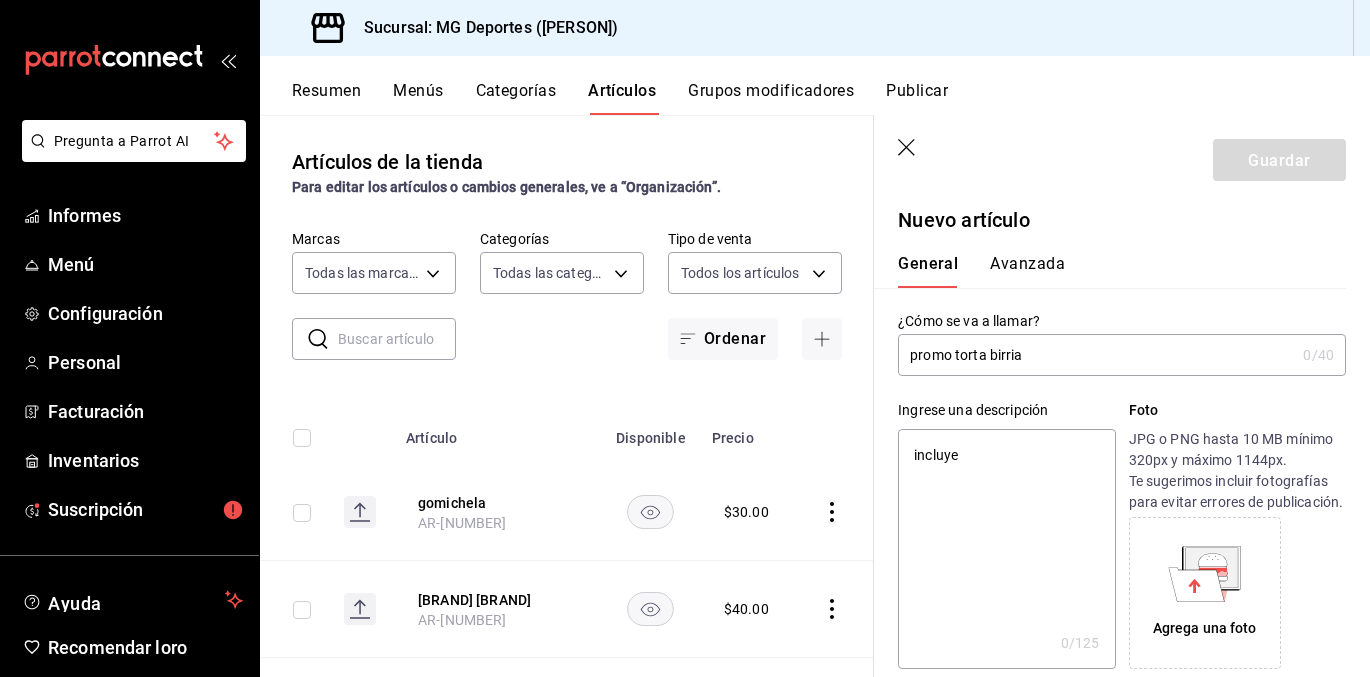 type on "incluye c" 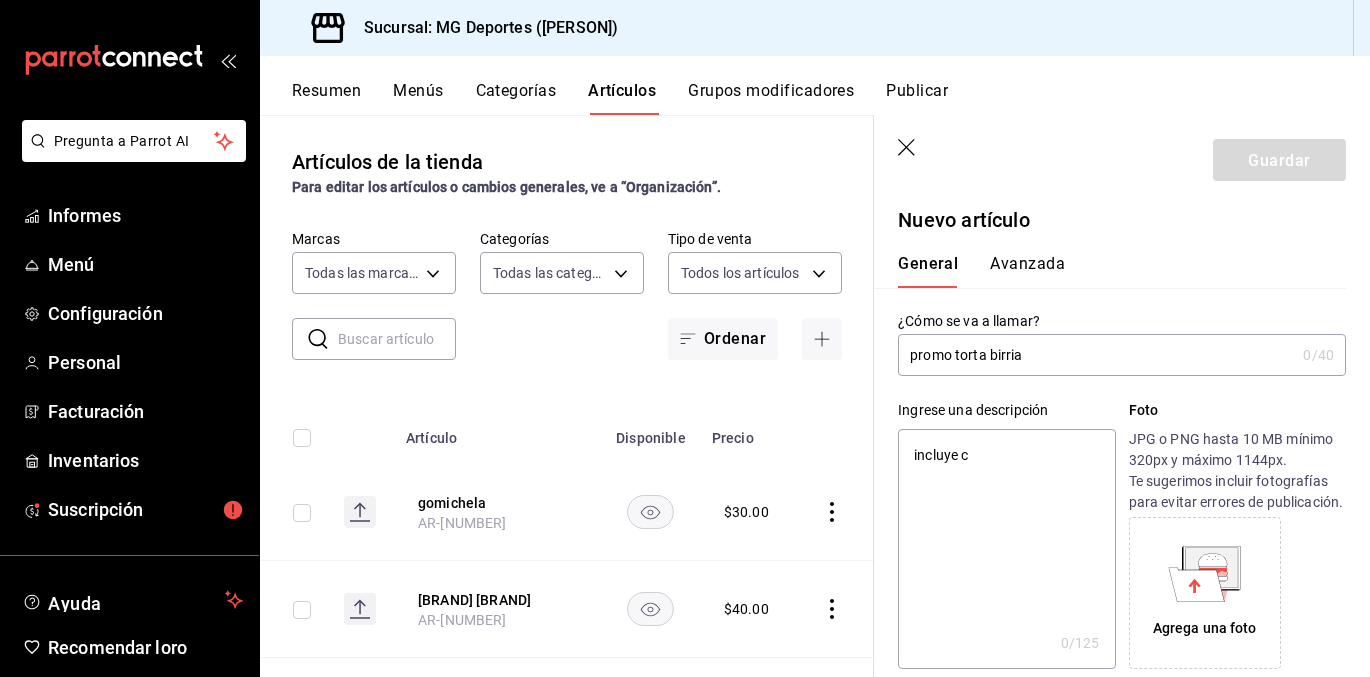 type on "incluye co" 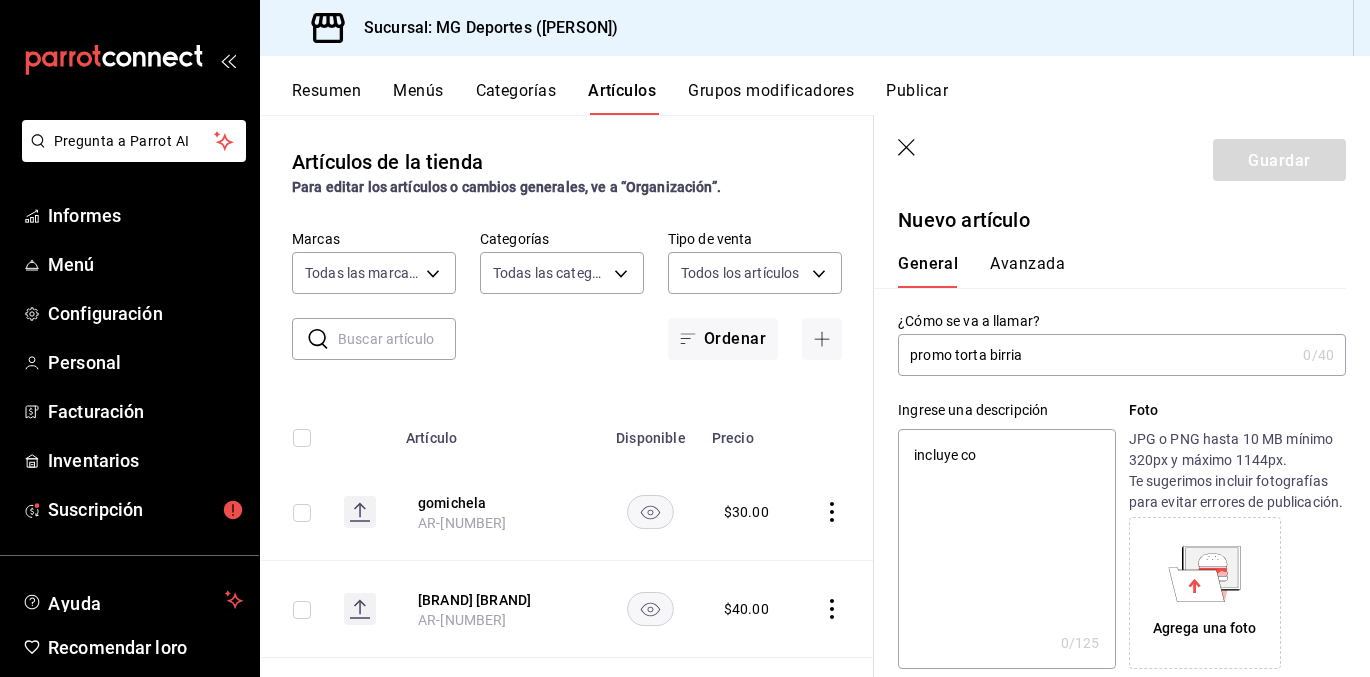 type on "incluye coc" 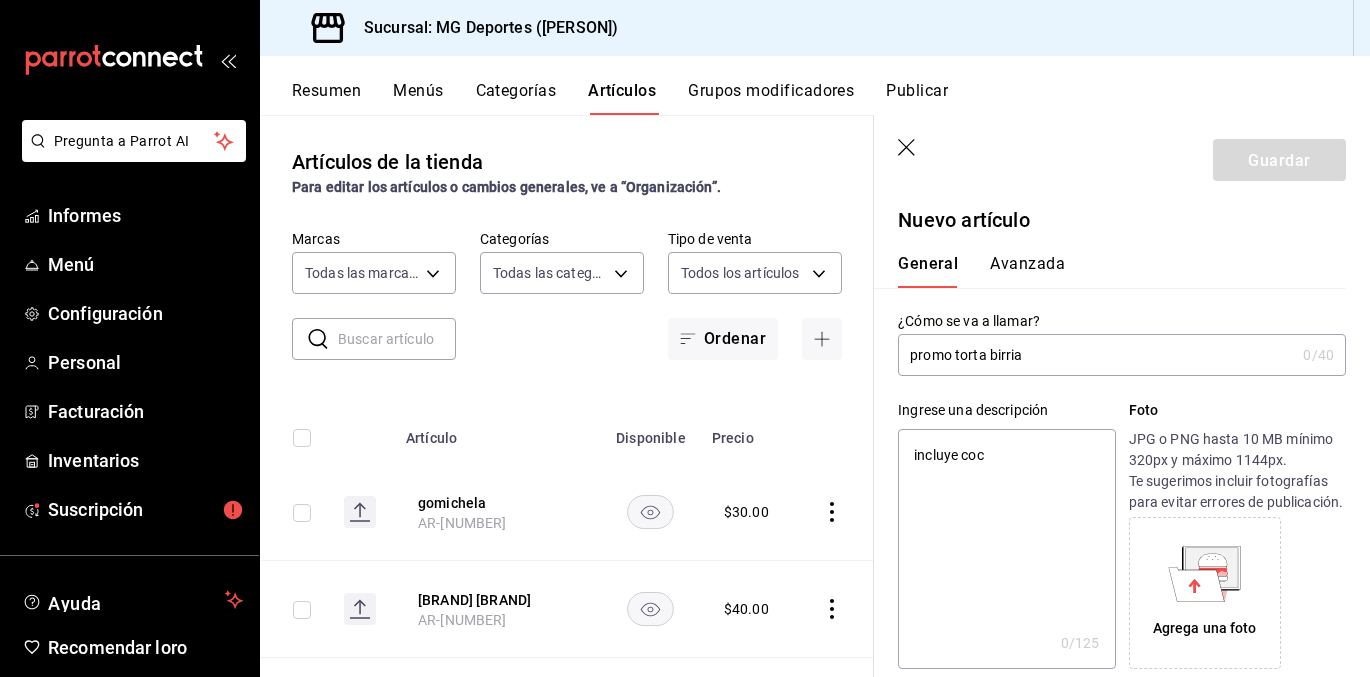 type on "incluye coca" 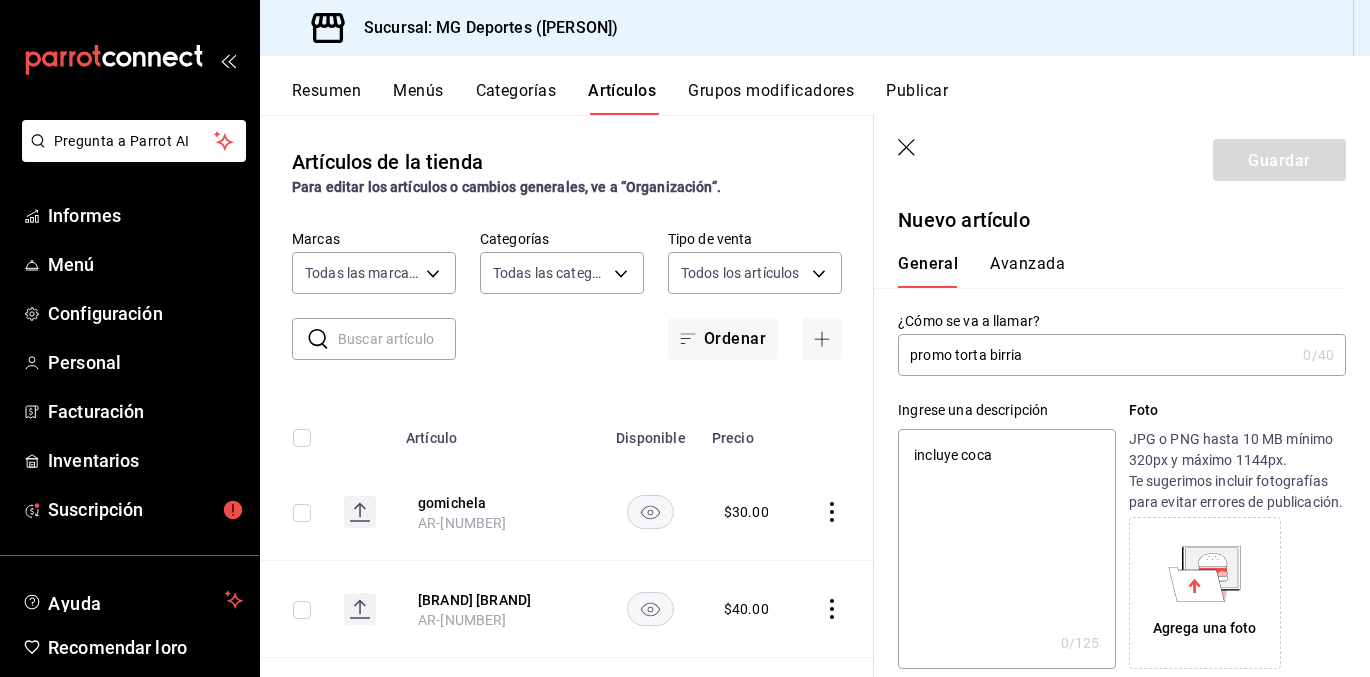 type on "incluye coca" 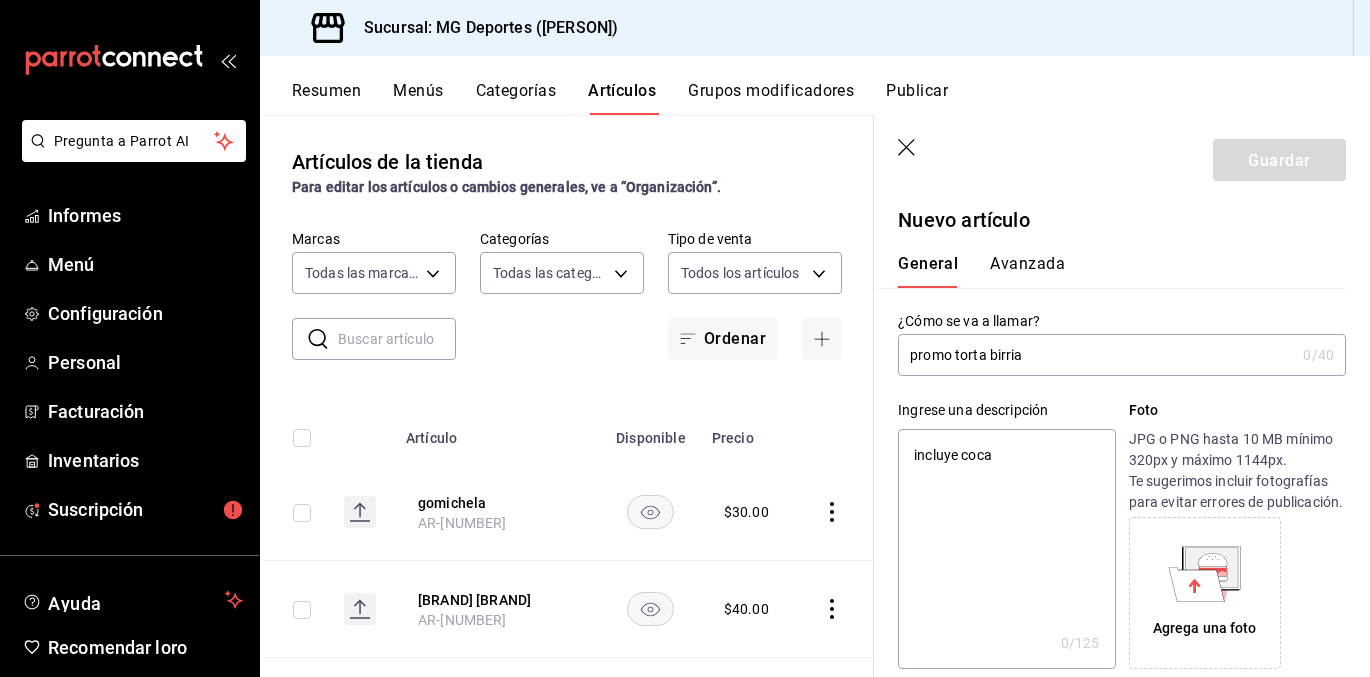 type on "incluye coca c" 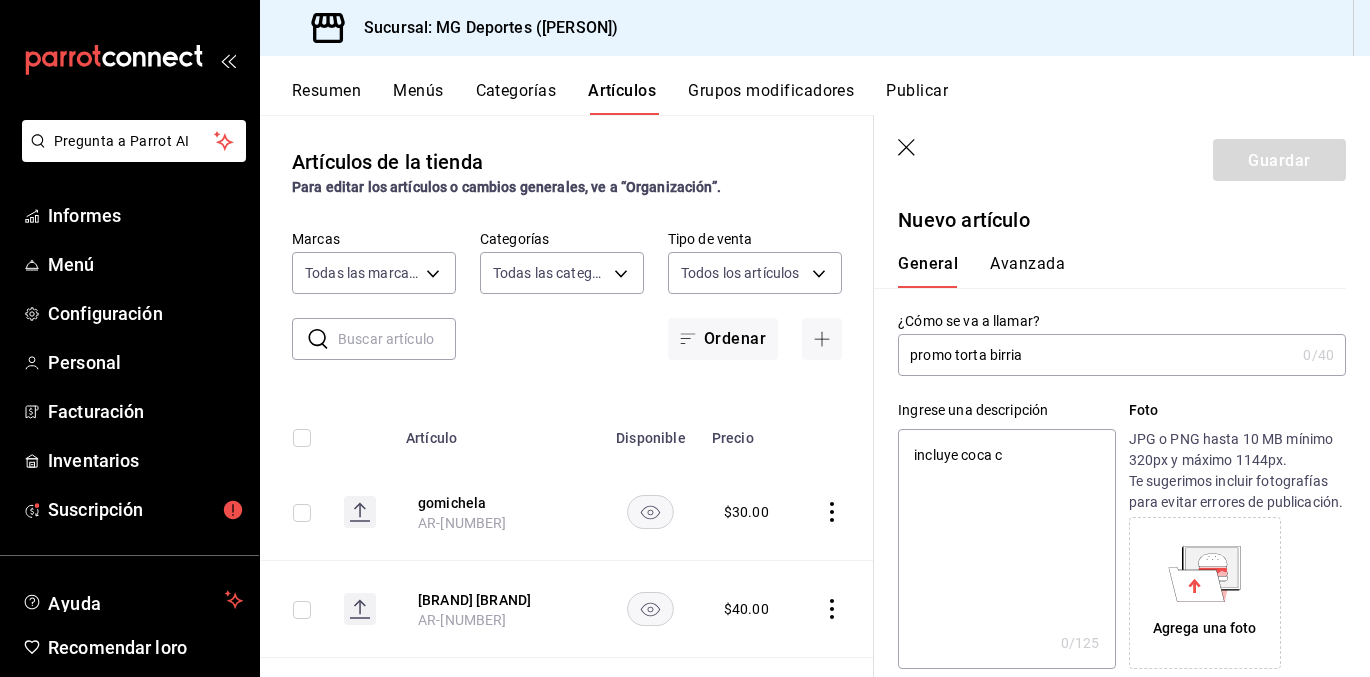 type on "incluye coca co" 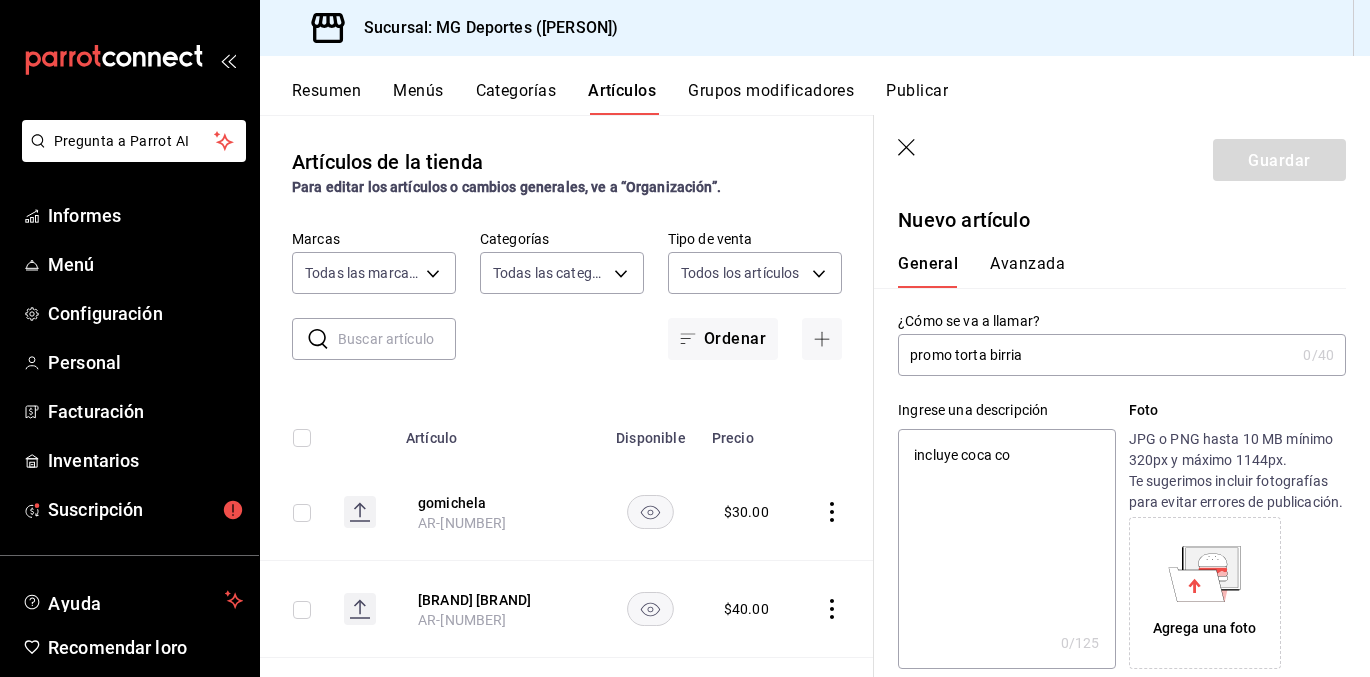 type on "incluye coca col" 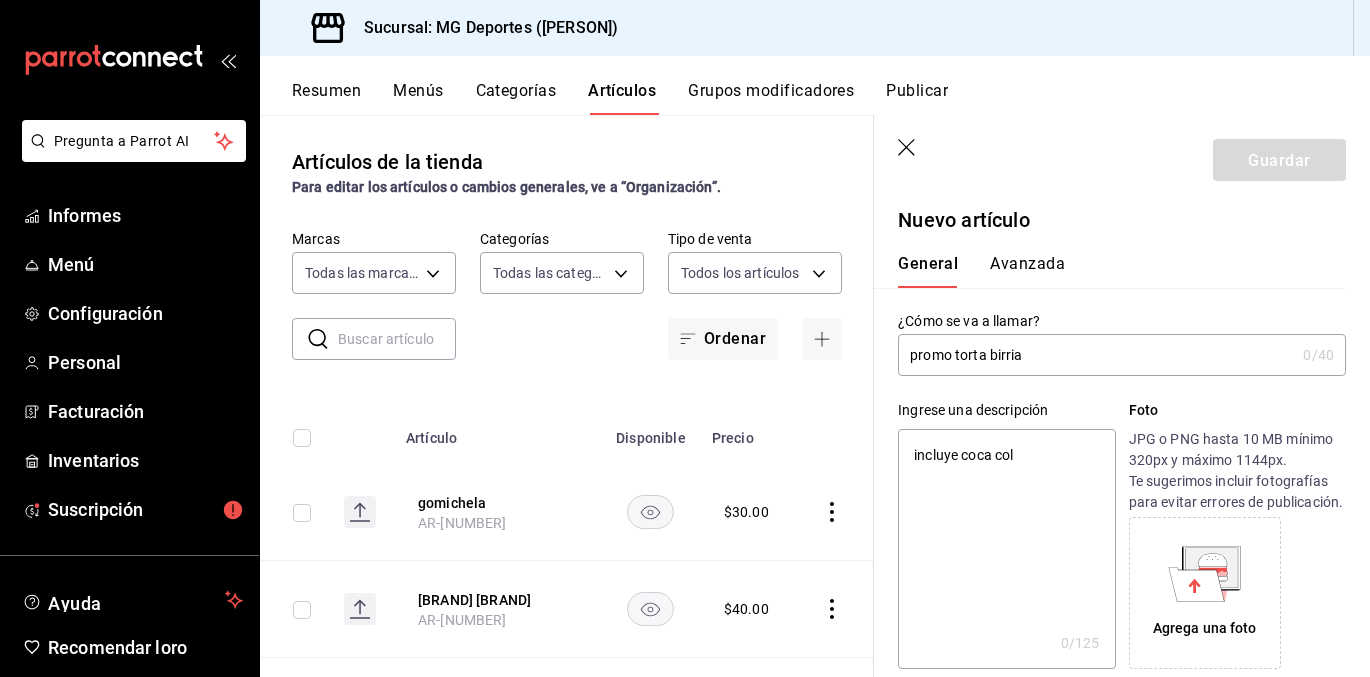 type on "incluye coca cola" 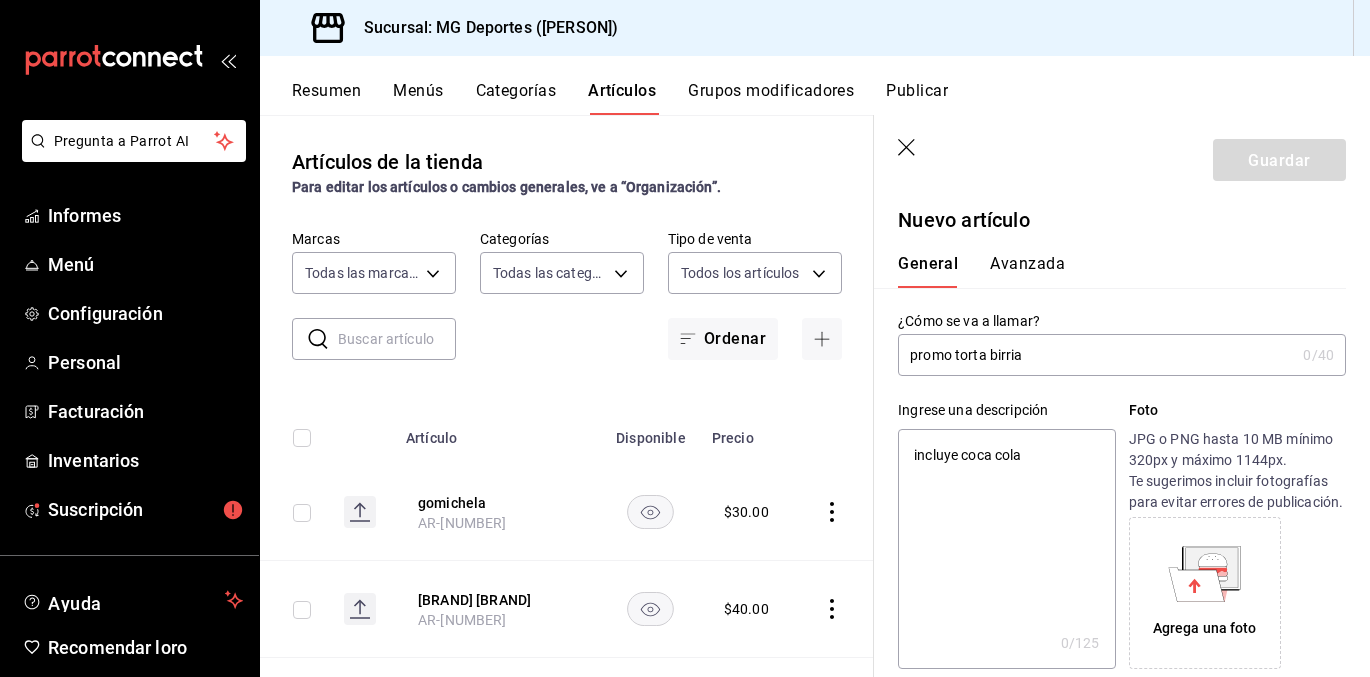 type on "x" 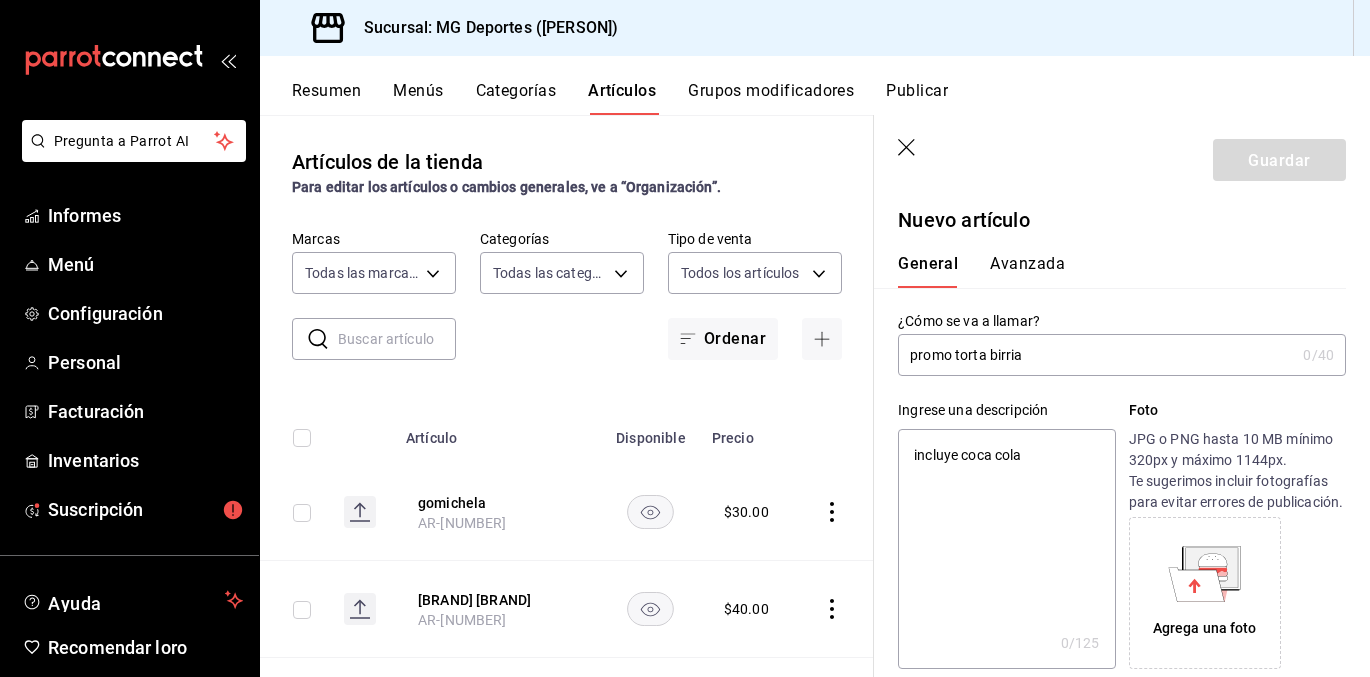 type on "incluye coca cola" 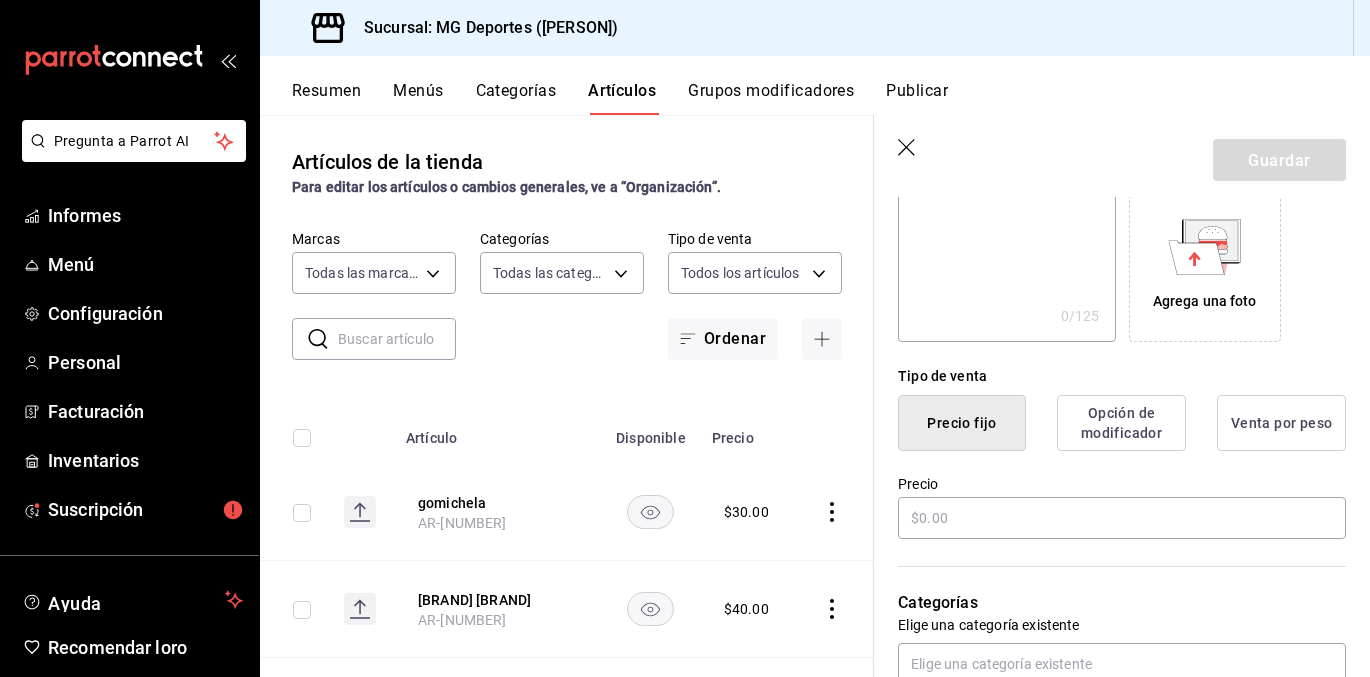 scroll, scrollTop: 329, scrollLeft: 0, axis: vertical 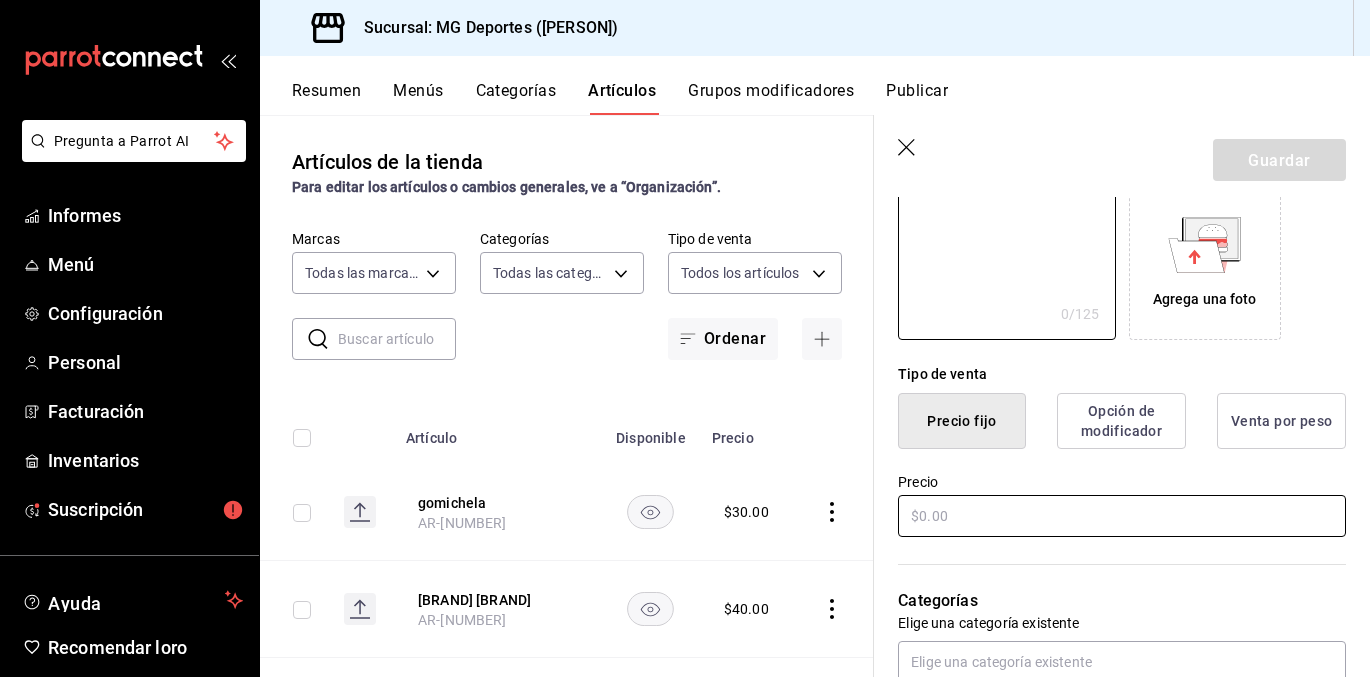 type on "incluye coca cola" 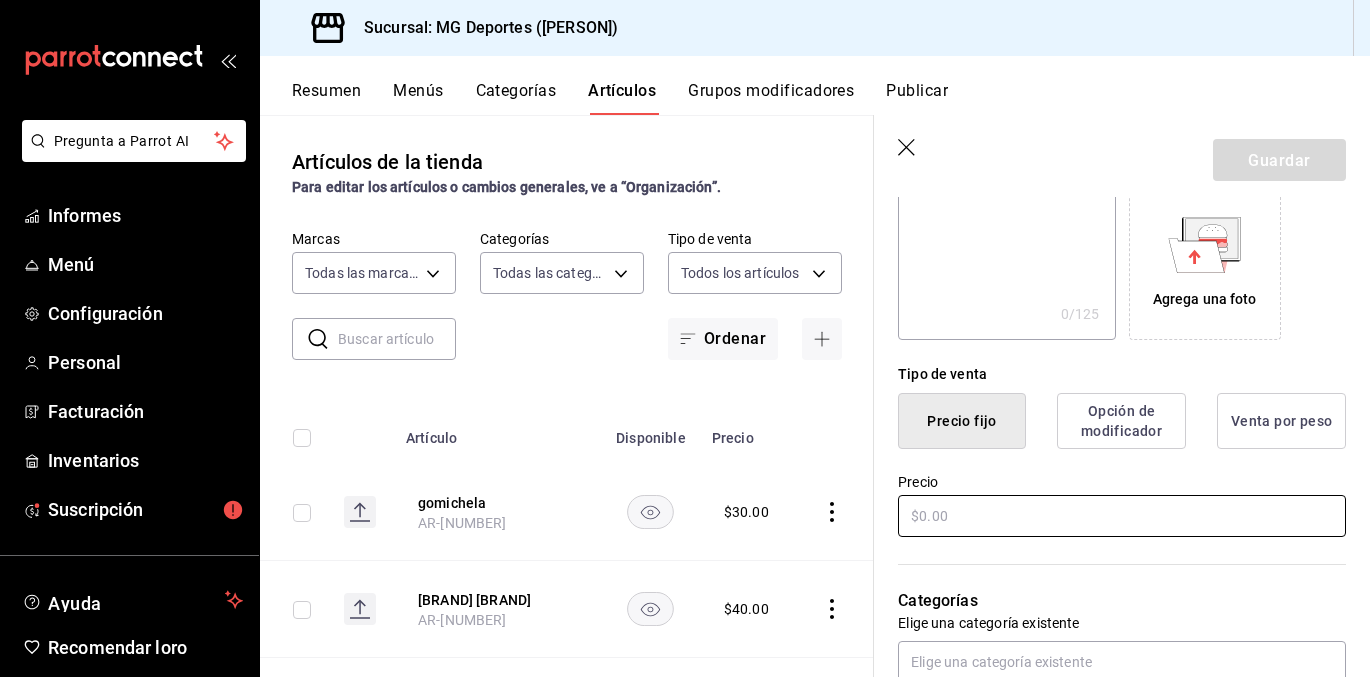 click at bounding box center [1122, 516] 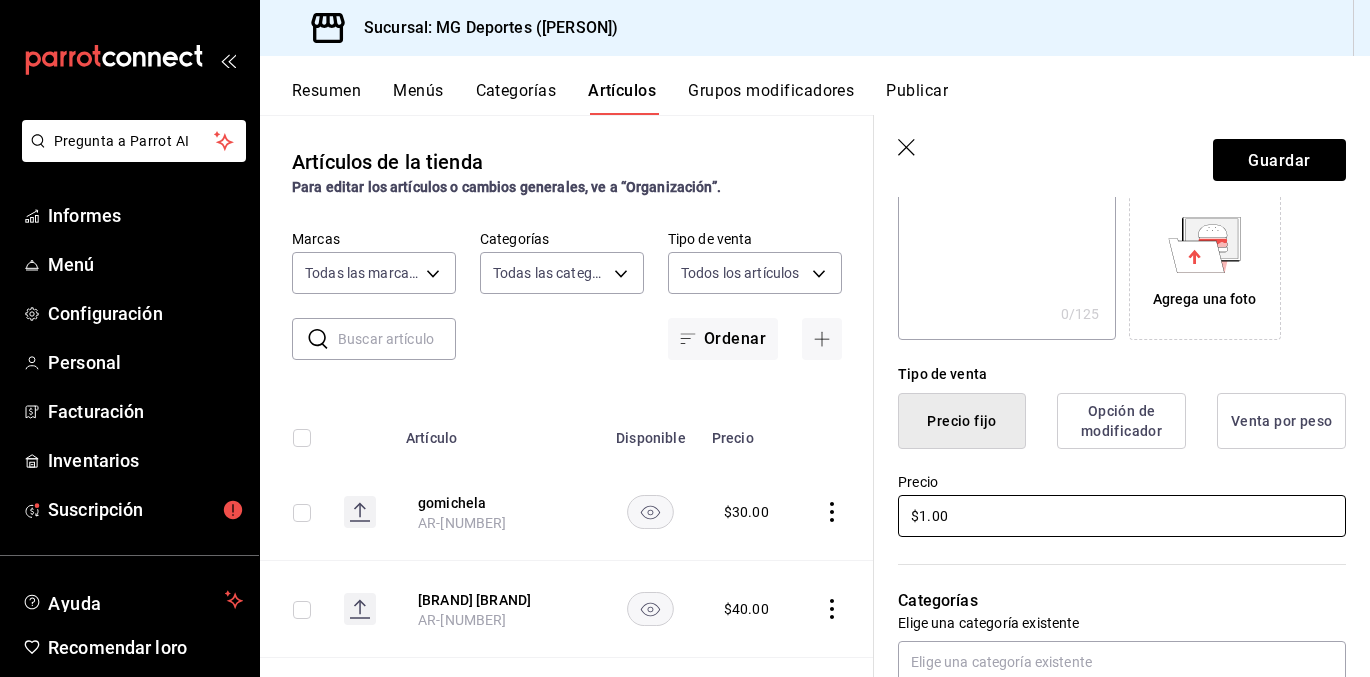 type on "x" 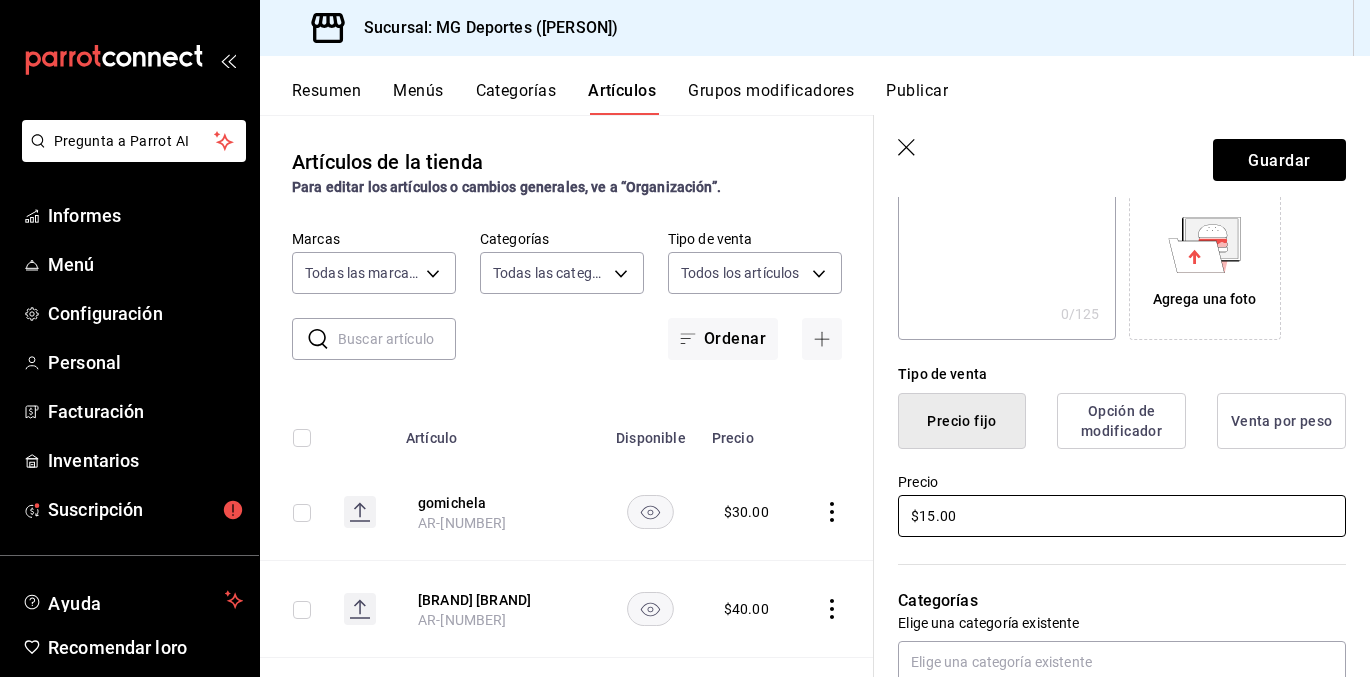 type on "x" 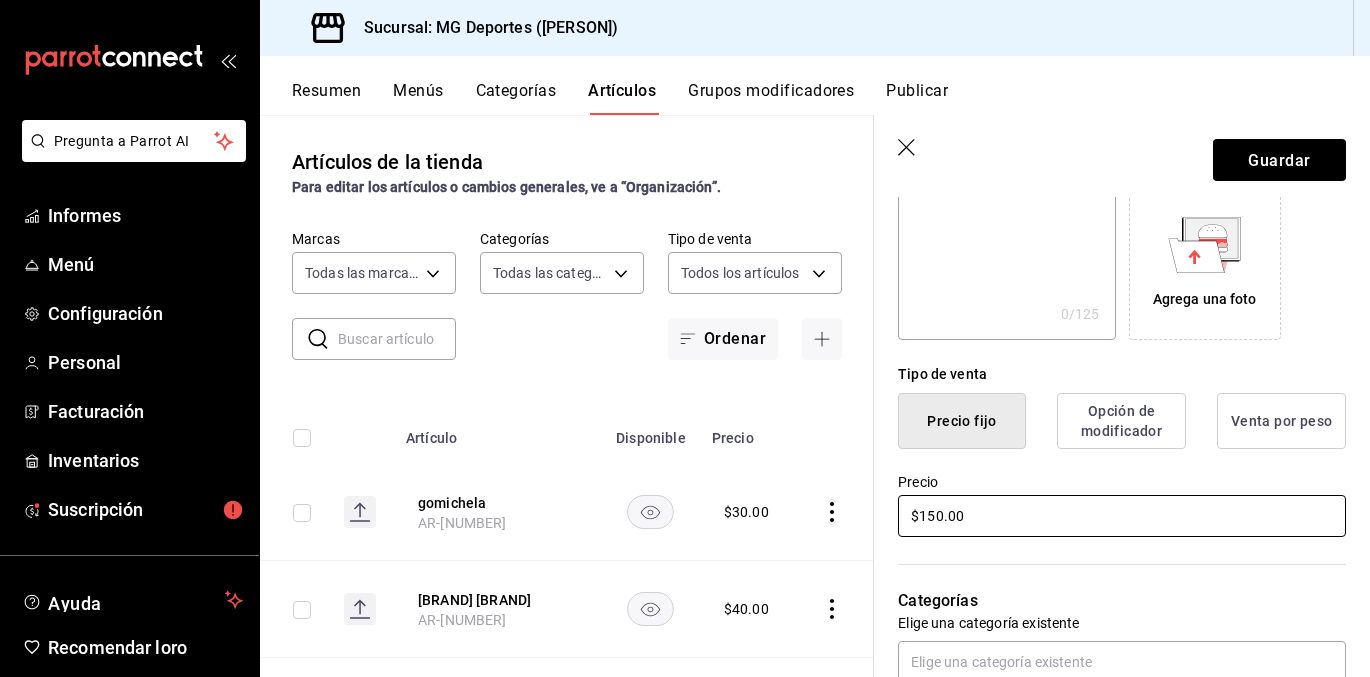 type on "x" 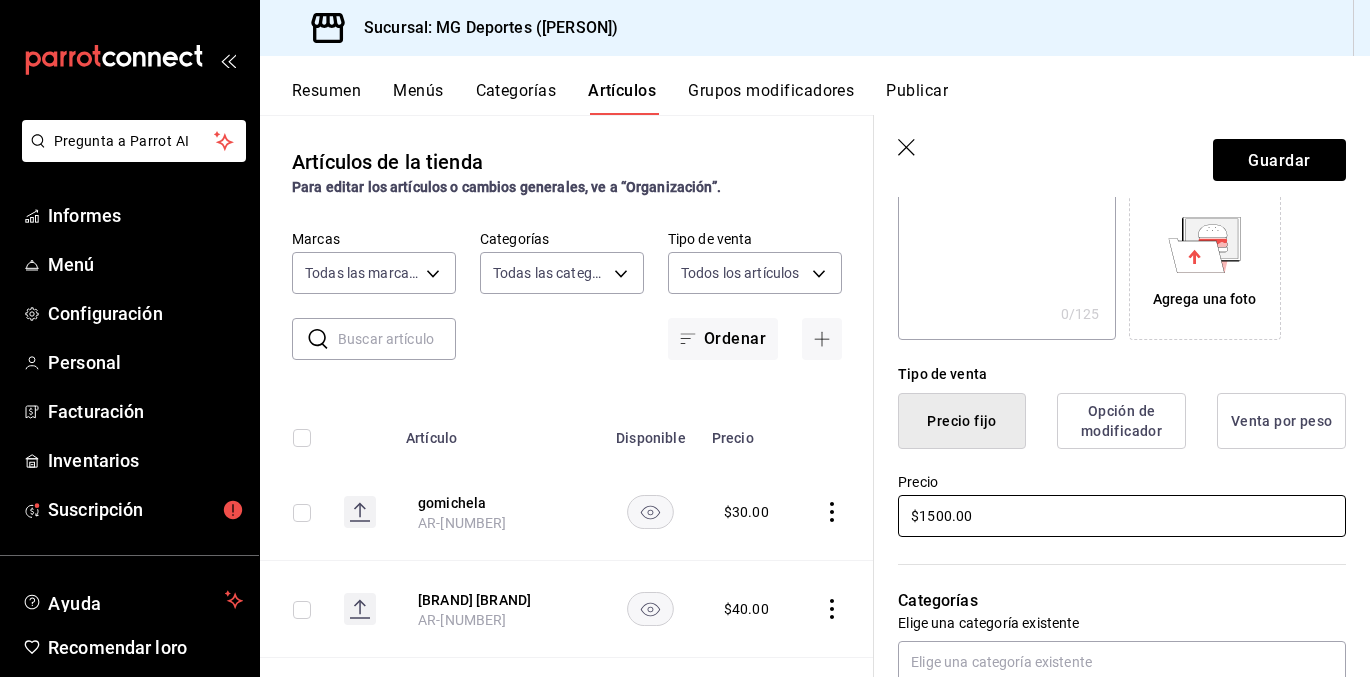 type on "x" 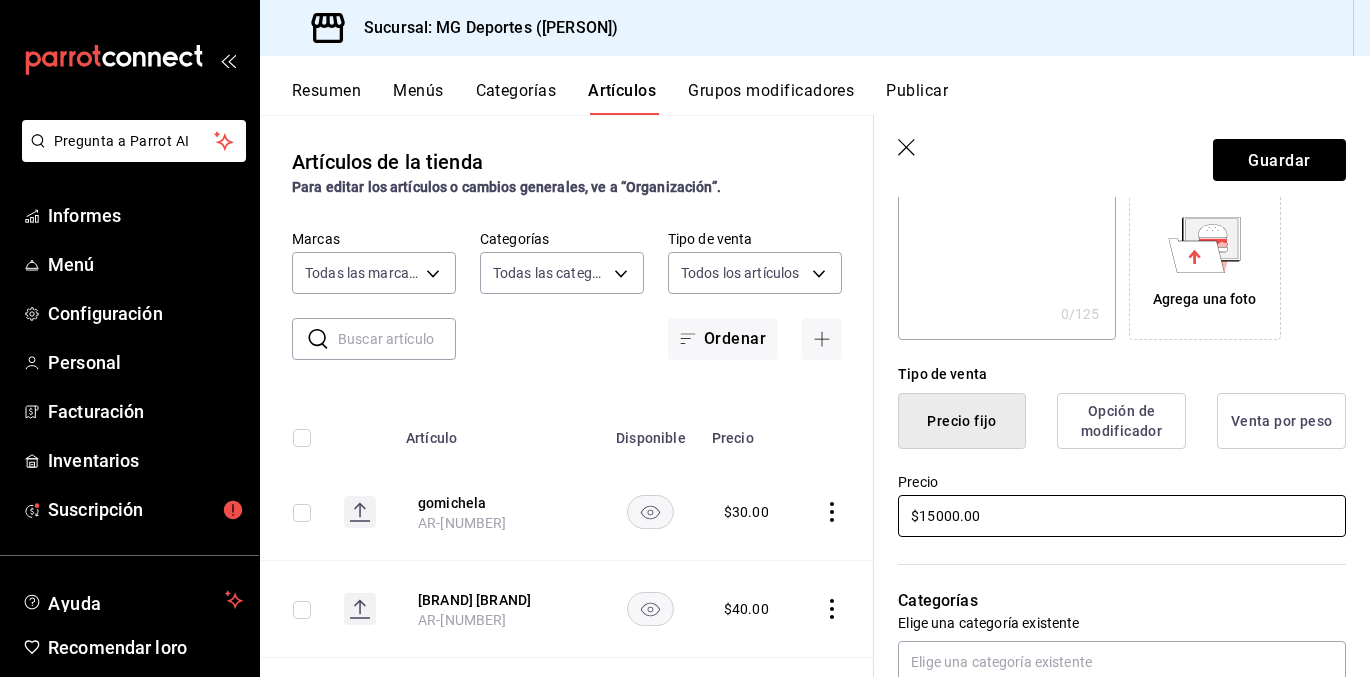 type on "x" 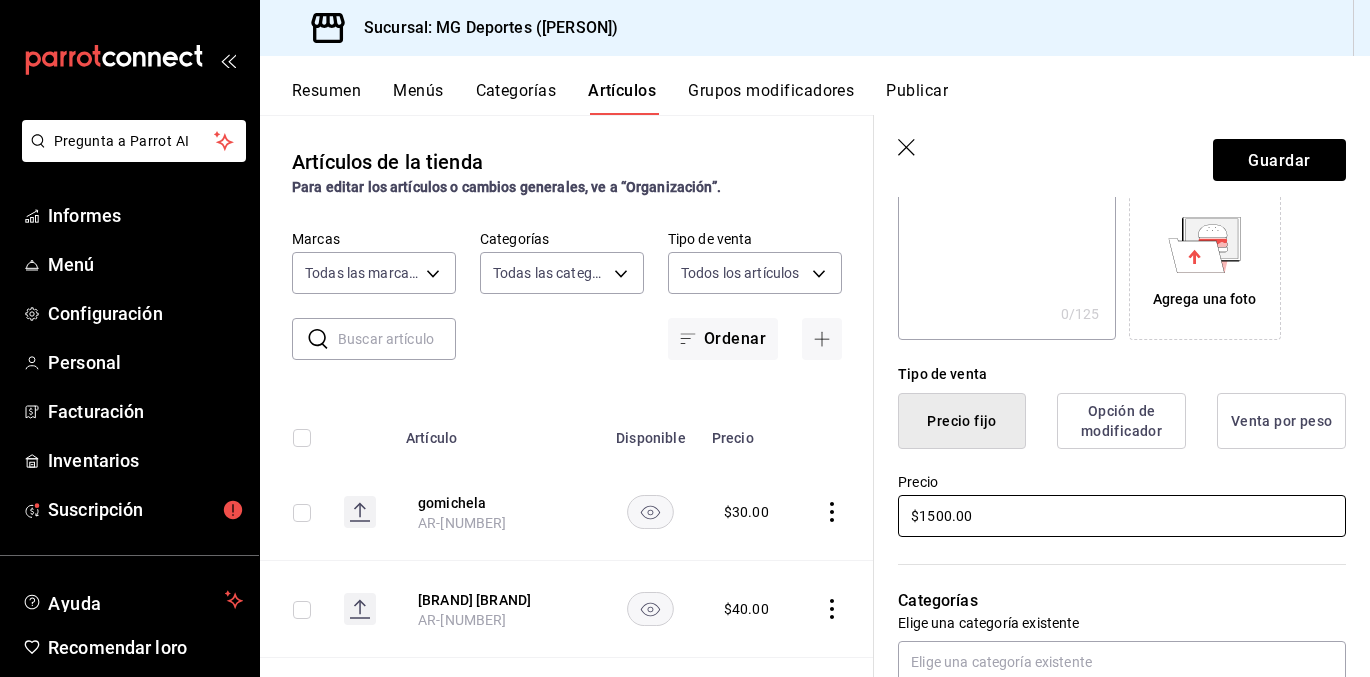 type on "x" 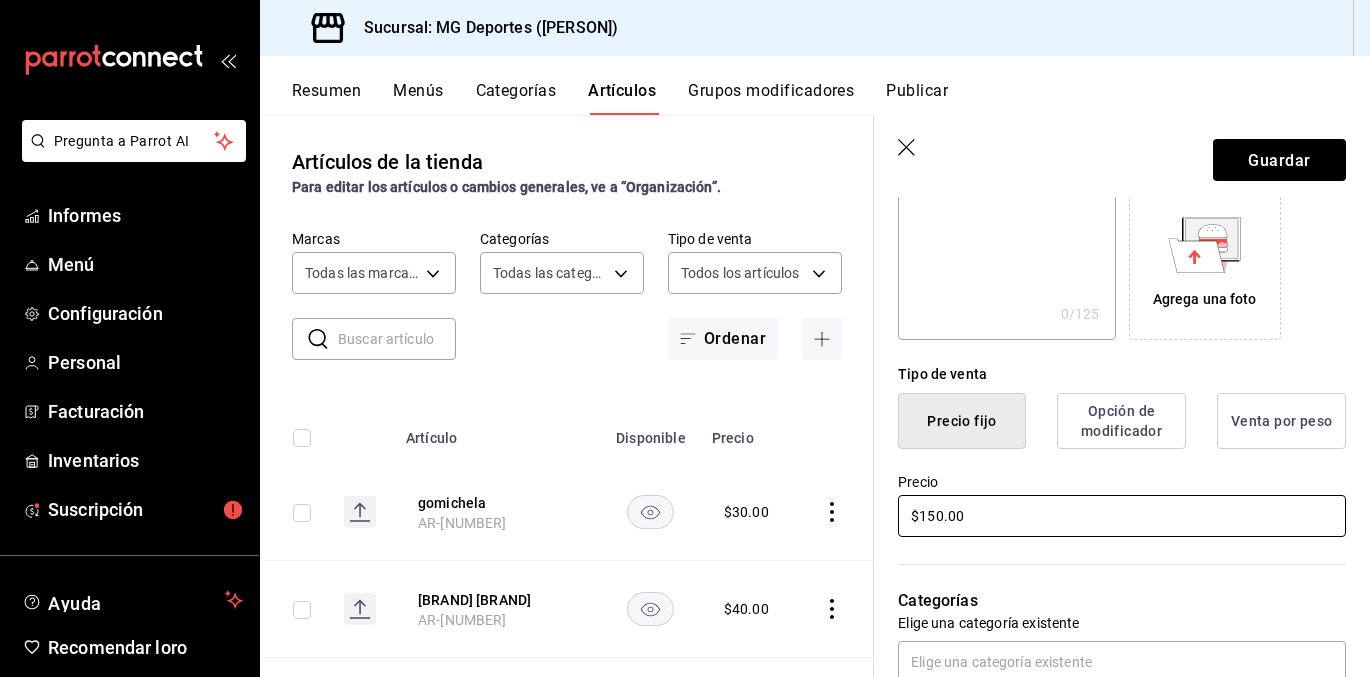 type on "$150.00" 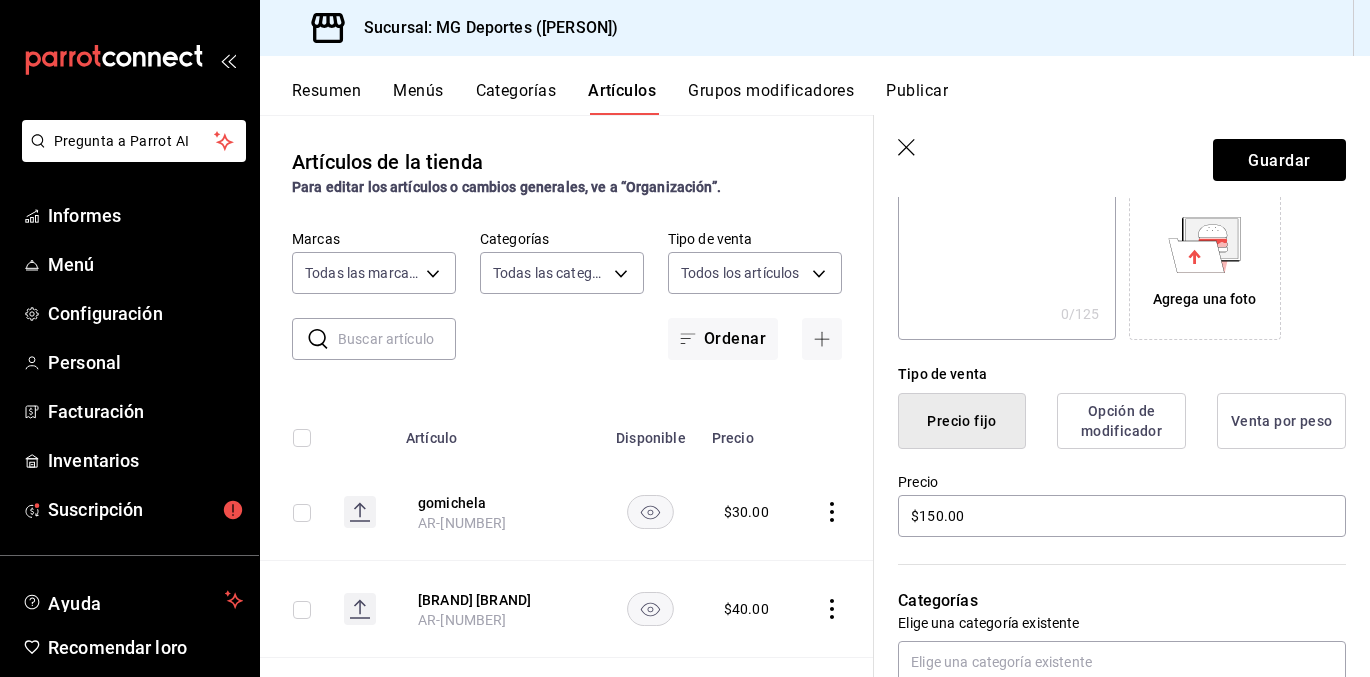 click on "Elige una categoría existente" at bounding box center [1122, 623] 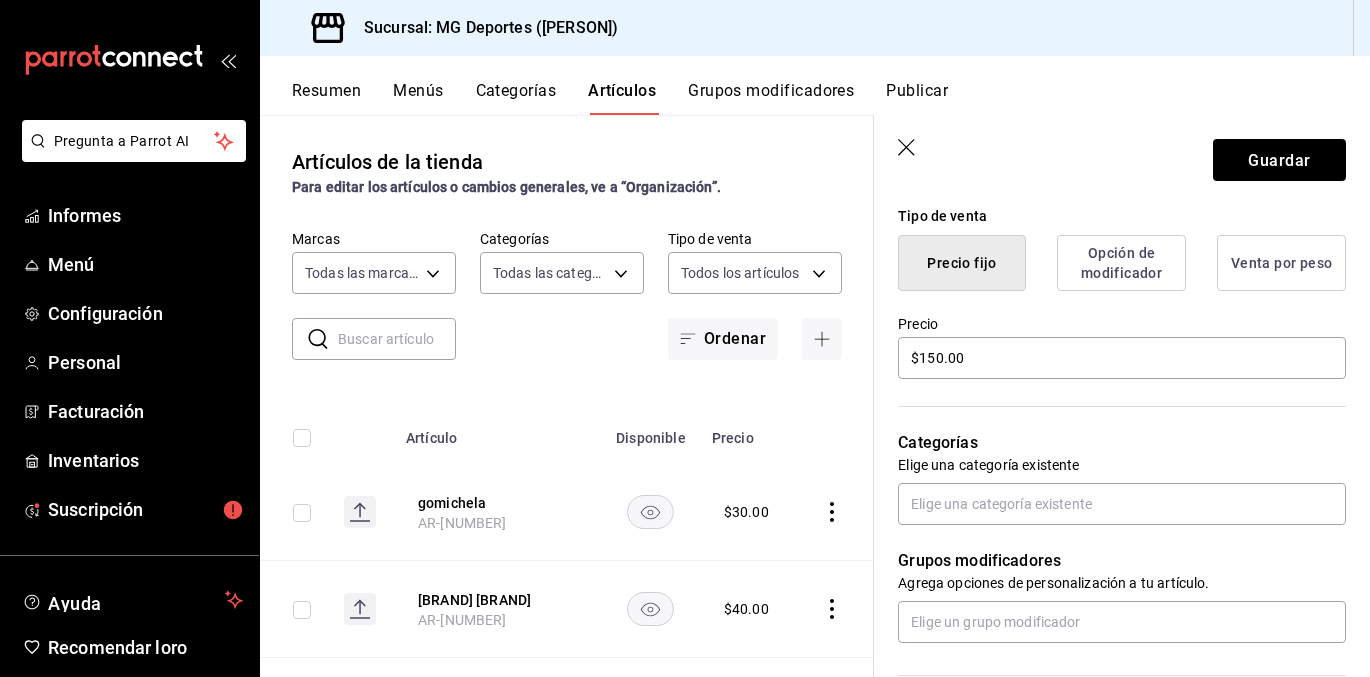 scroll, scrollTop: 493, scrollLeft: 0, axis: vertical 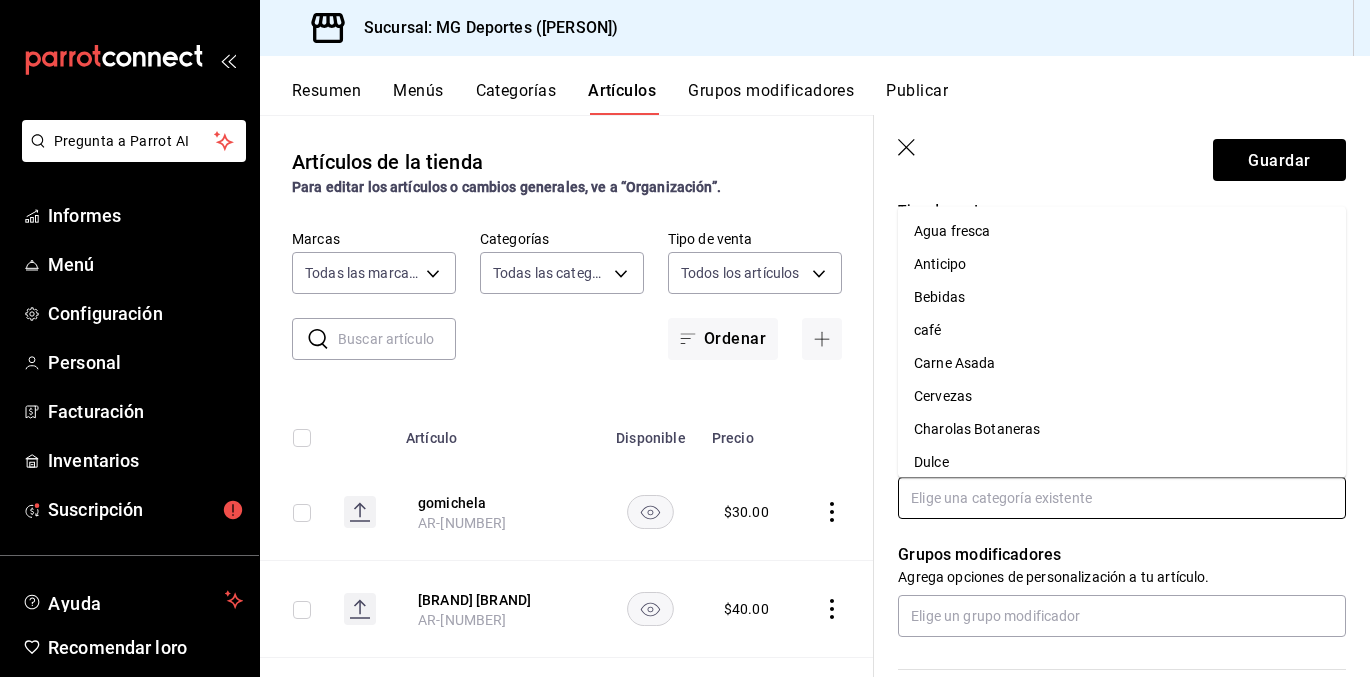 click at bounding box center [1122, 498] 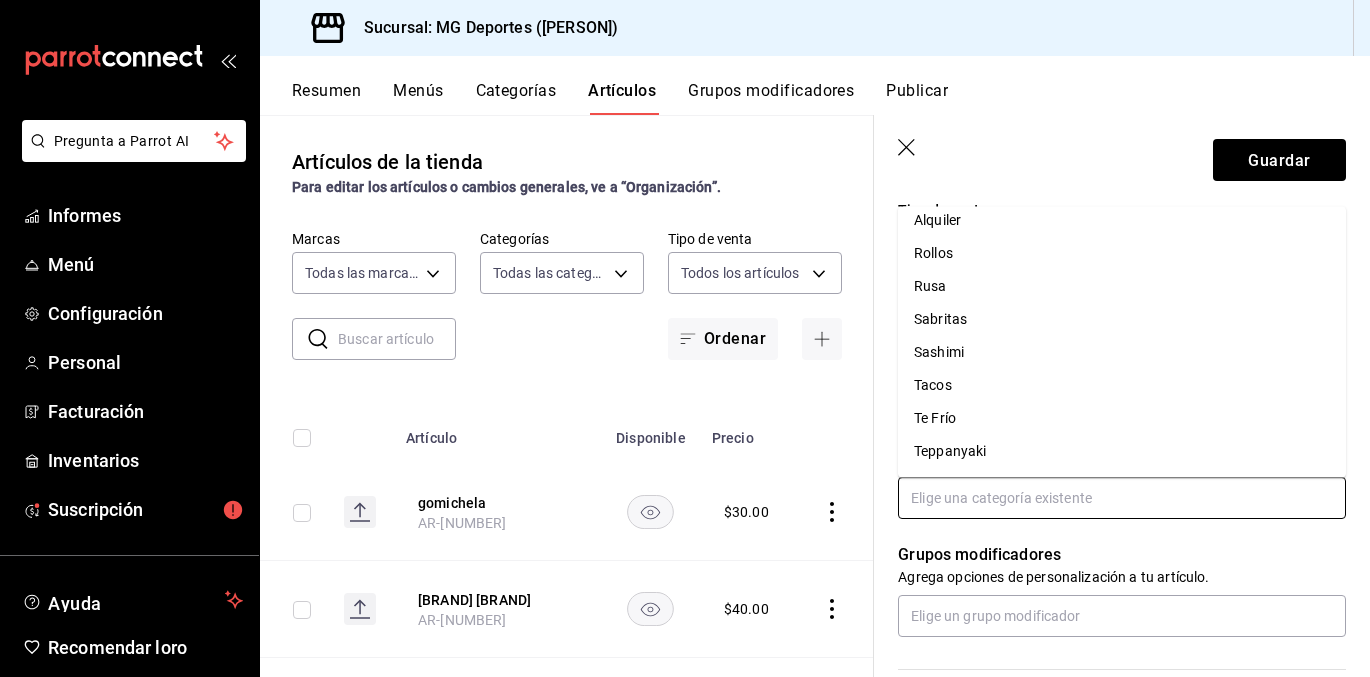 scroll, scrollTop: 771, scrollLeft: 0, axis: vertical 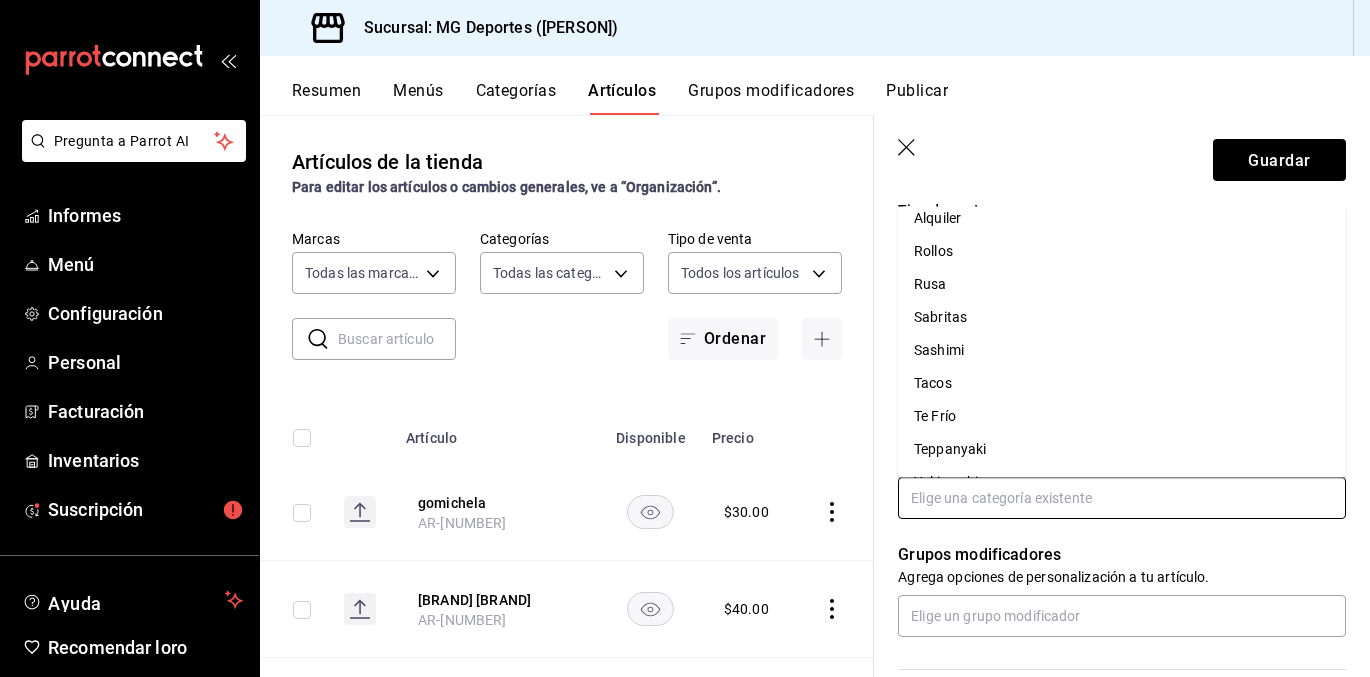 click on "Tacos" at bounding box center (933, 384) 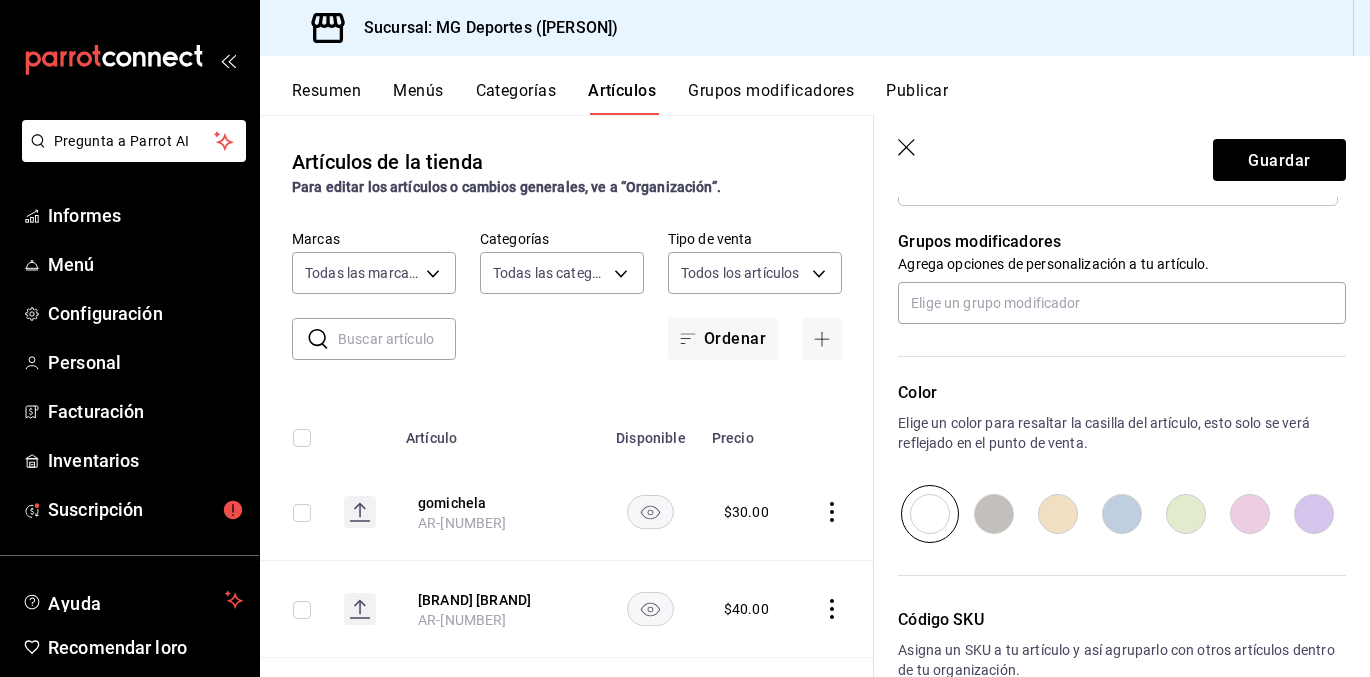scroll, scrollTop: 882, scrollLeft: 0, axis: vertical 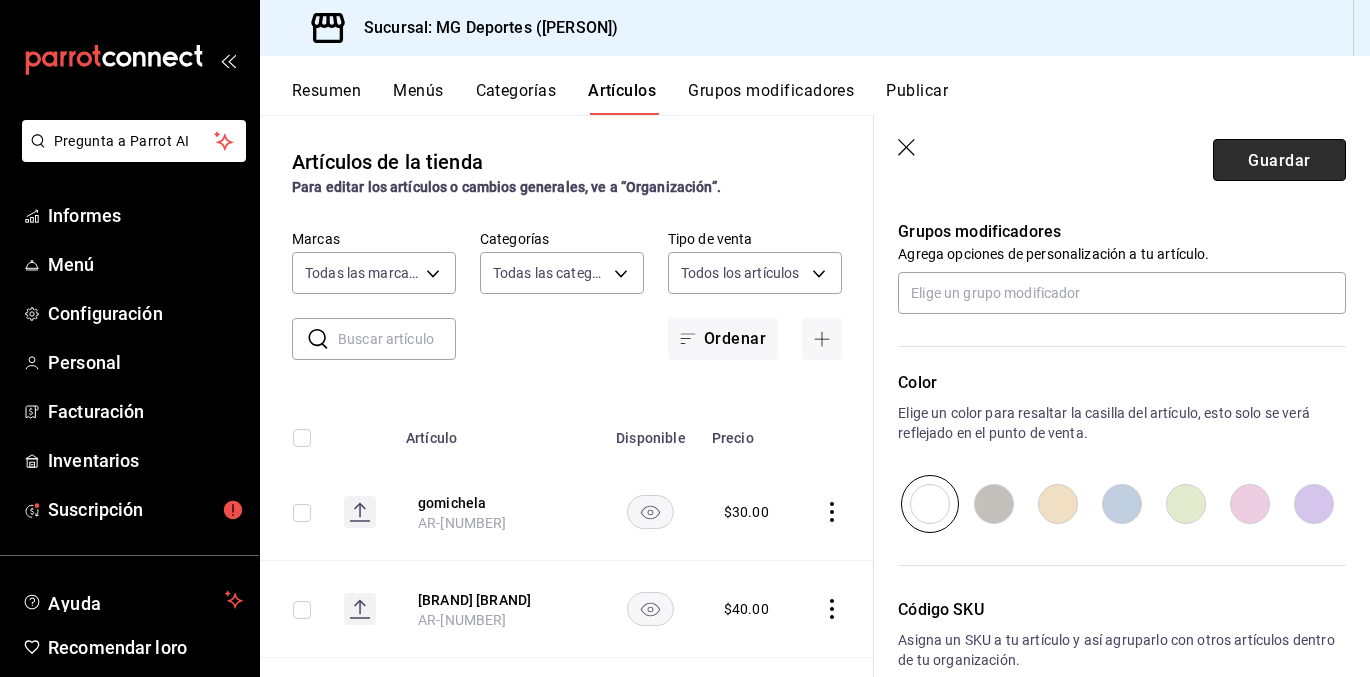 click on "Guardar" at bounding box center [1279, 159] 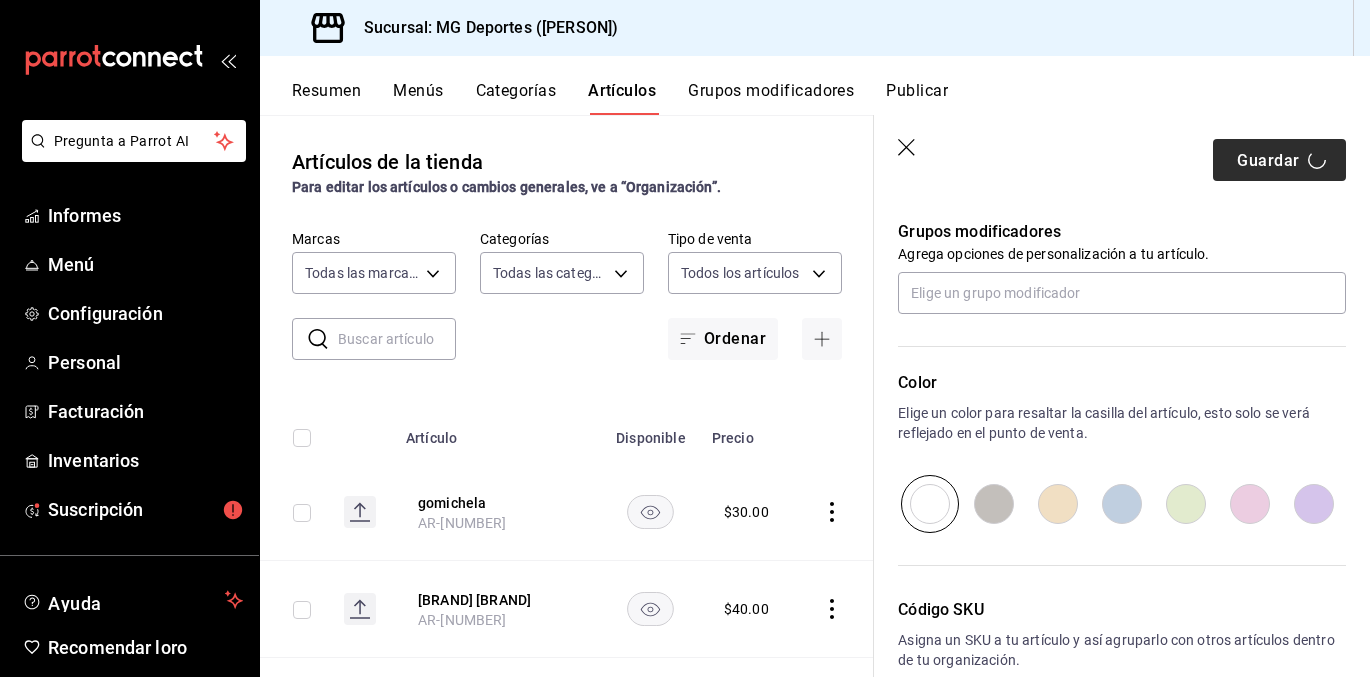 type on "x" 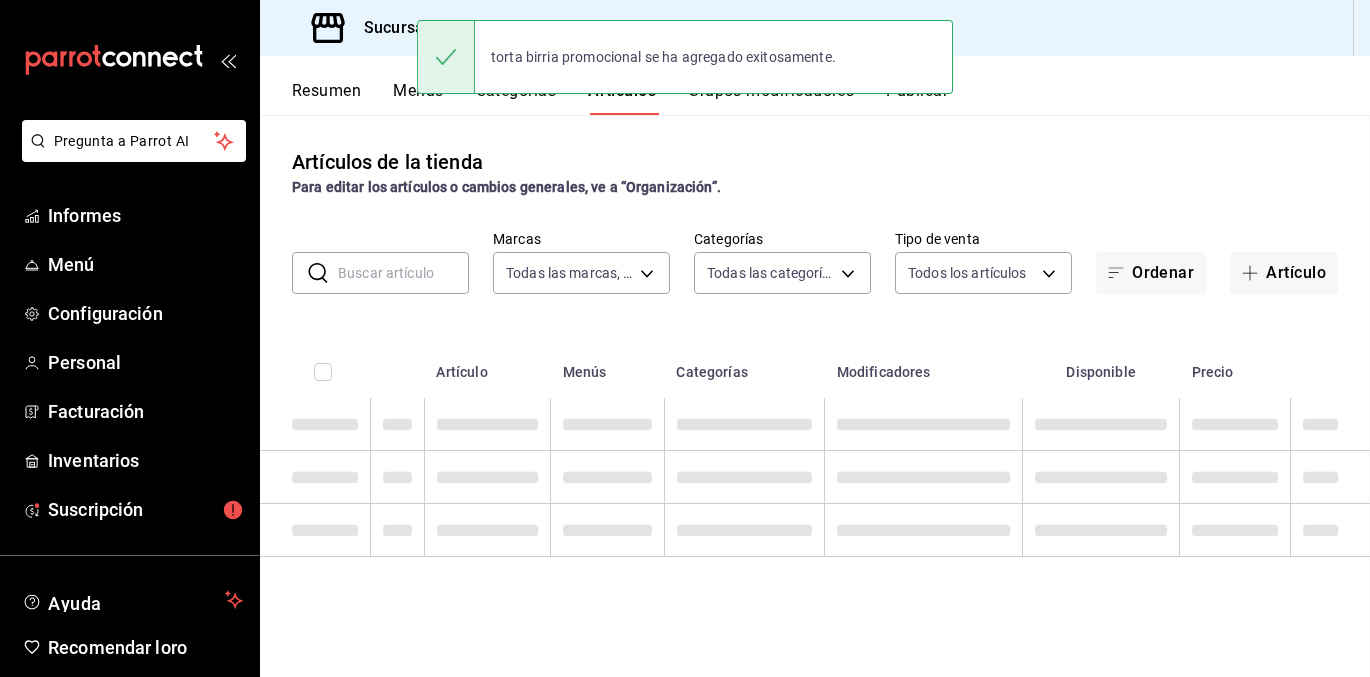 scroll, scrollTop: 0, scrollLeft: 0, axis: both 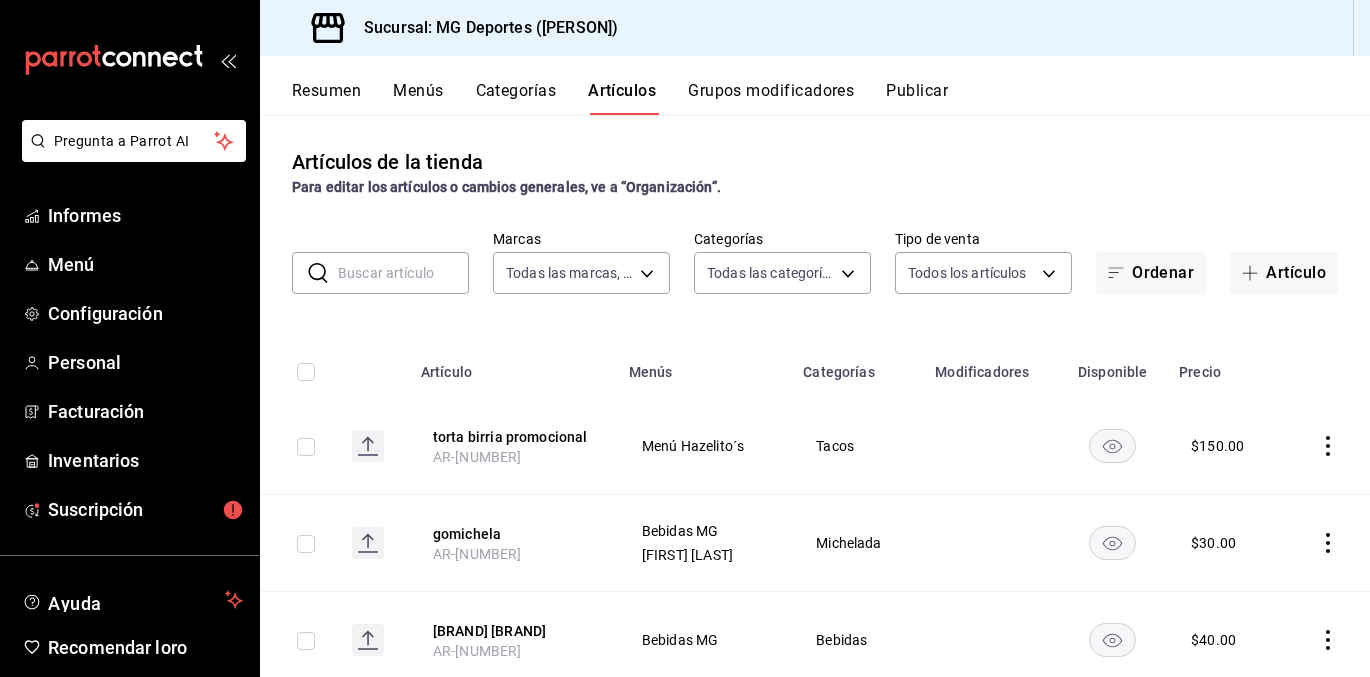 click on "Publicar" at bounding box center (917, 90) 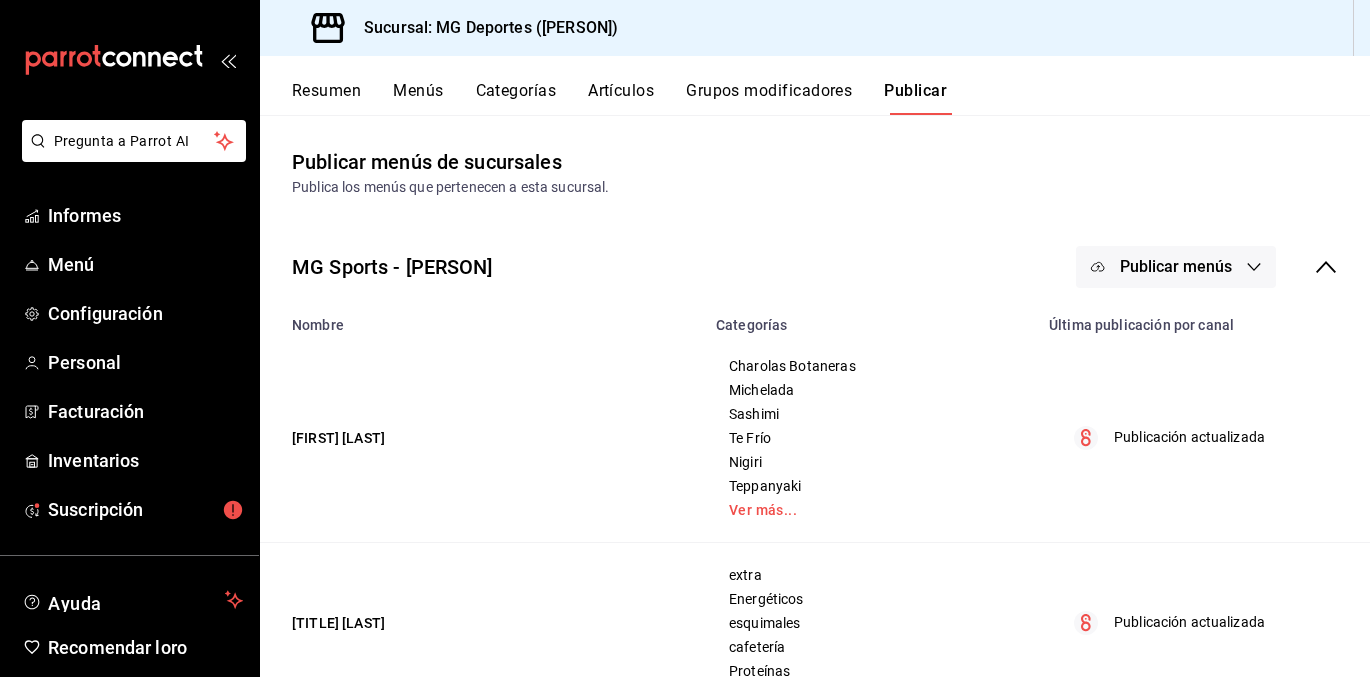 click on "Publicar menús" at bounding box center [1176, 266] 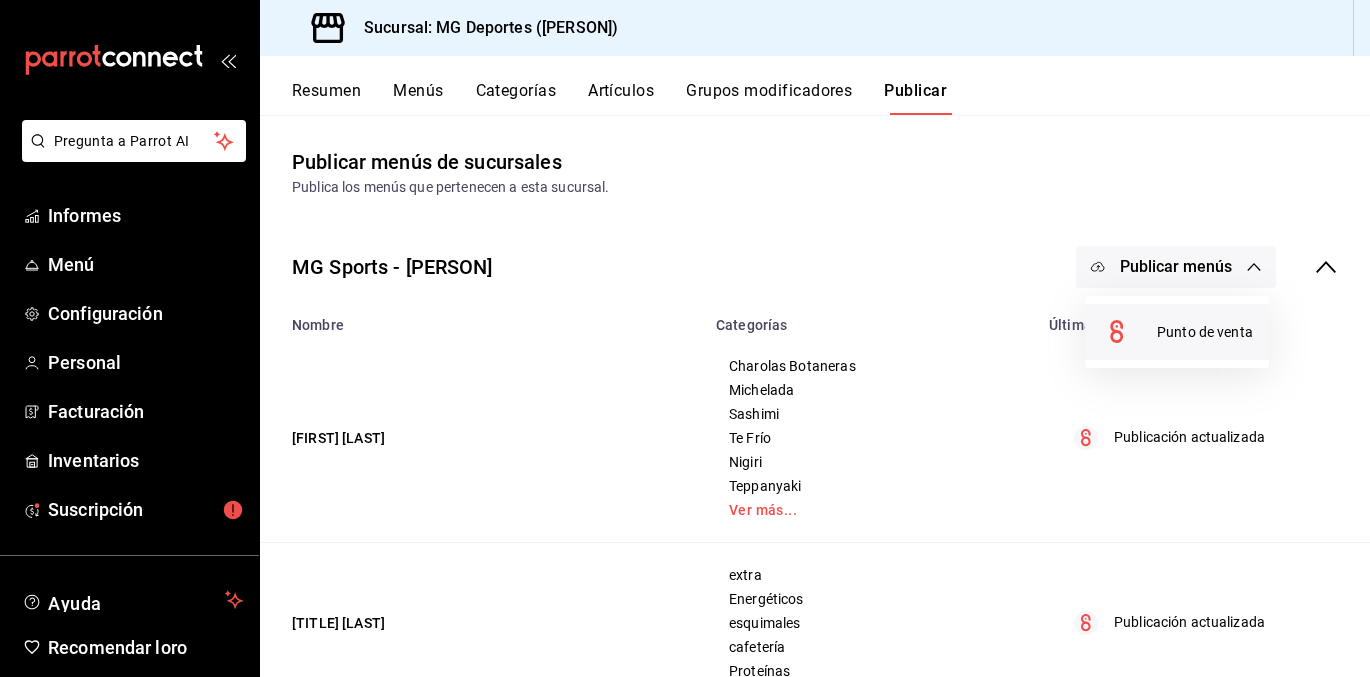 click on "Punto de venta" at bounding box center [1205, 332] 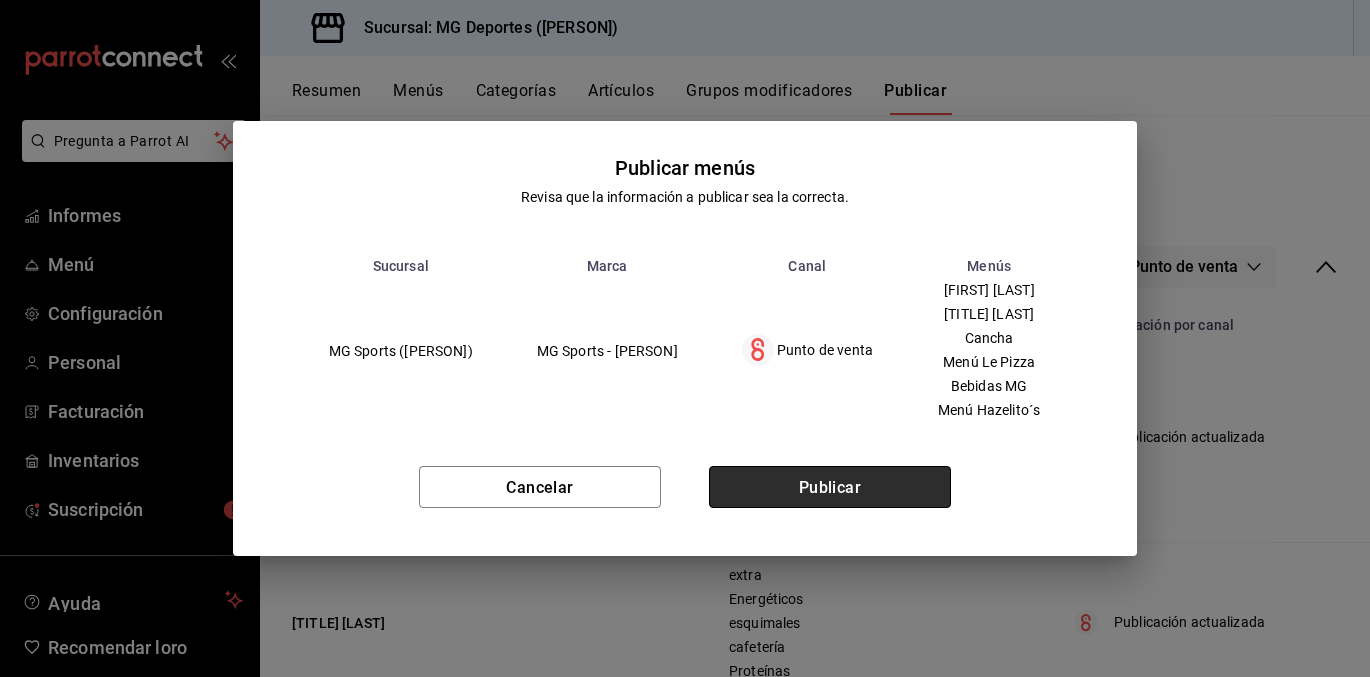 click on "Publicar" at bounding box center (830, 487) 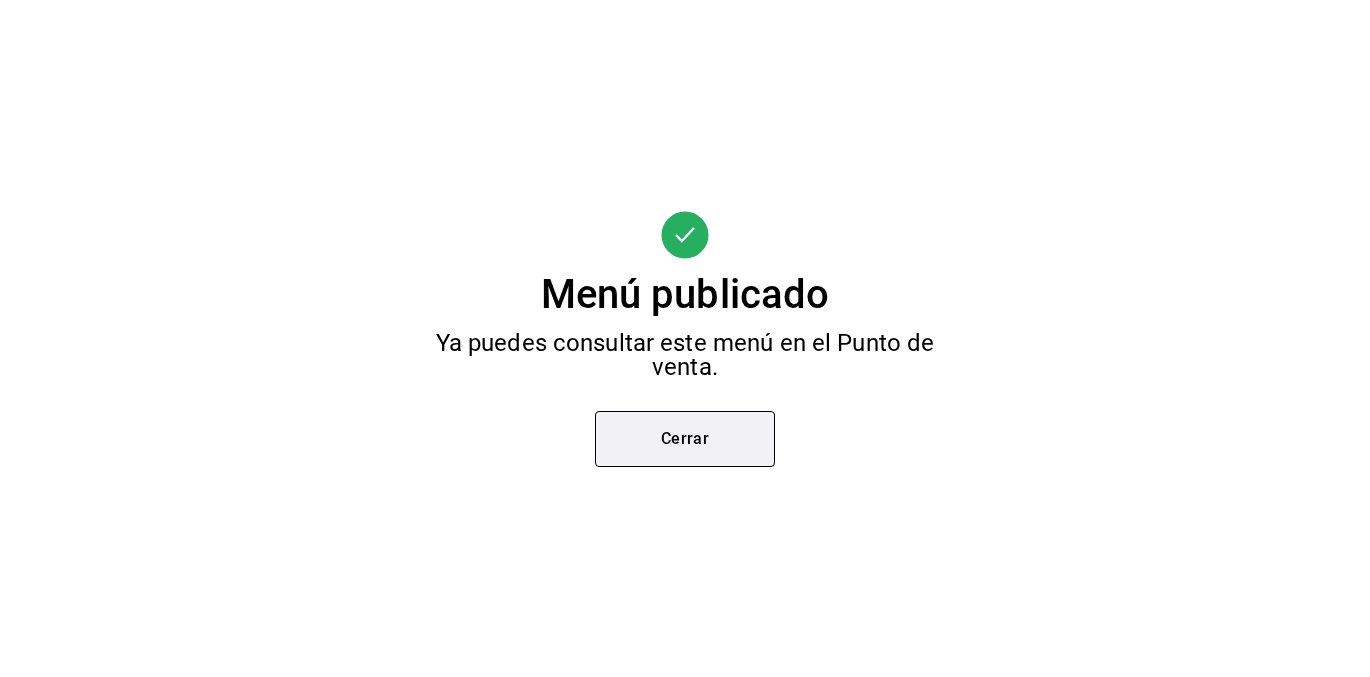 click on "Cerrar" at bounding box center (685, 439) 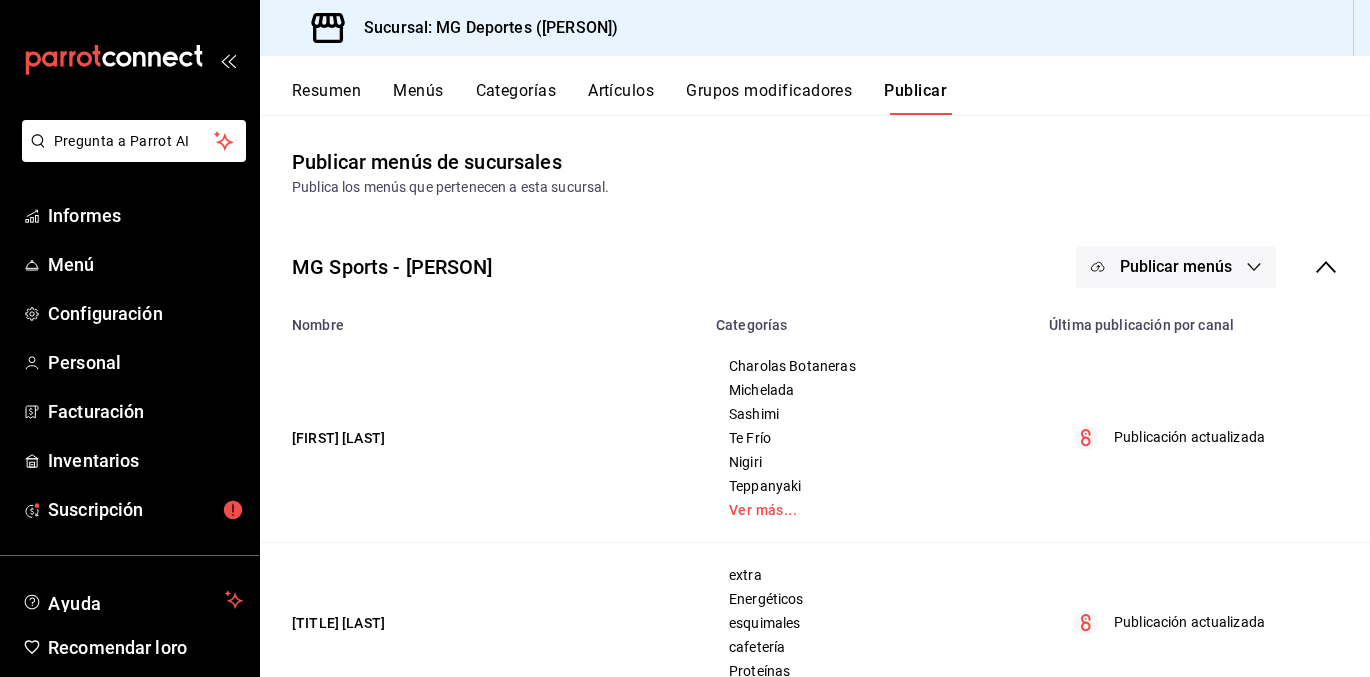 click 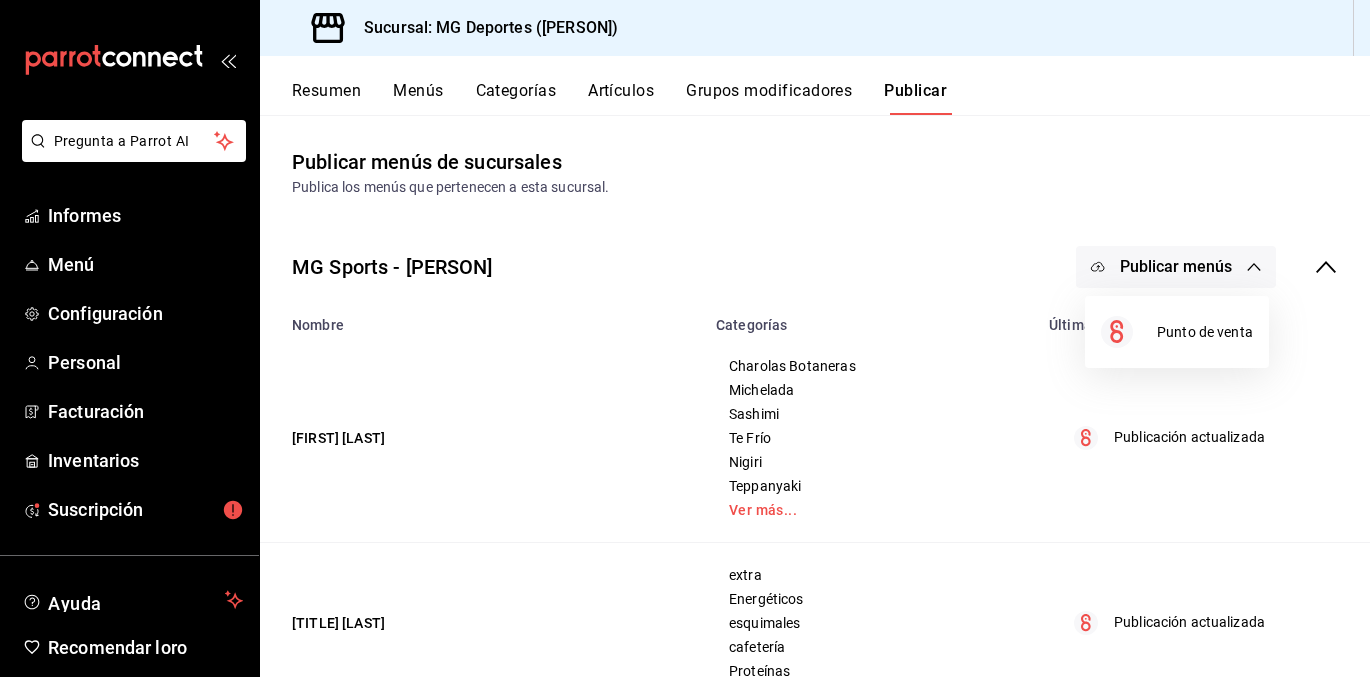 click at bounding box center [685, 338] 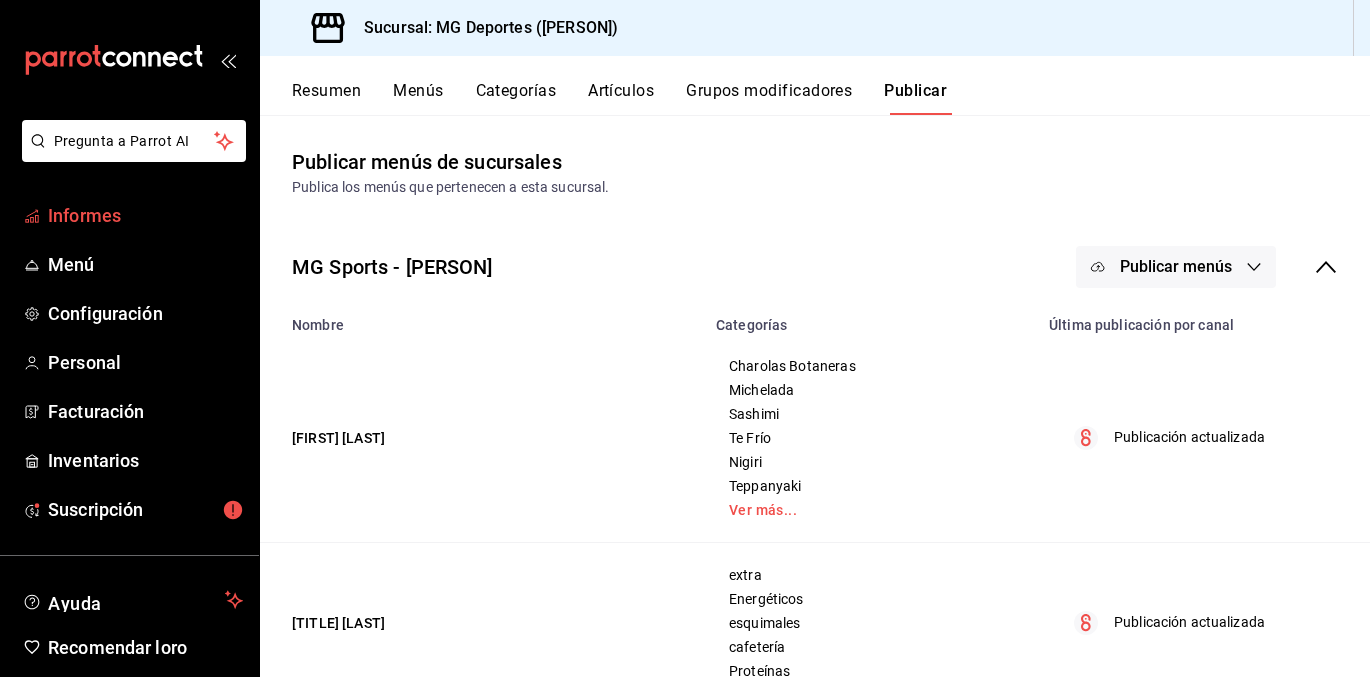 click on "Informes" at bounding box center [84, 215] 